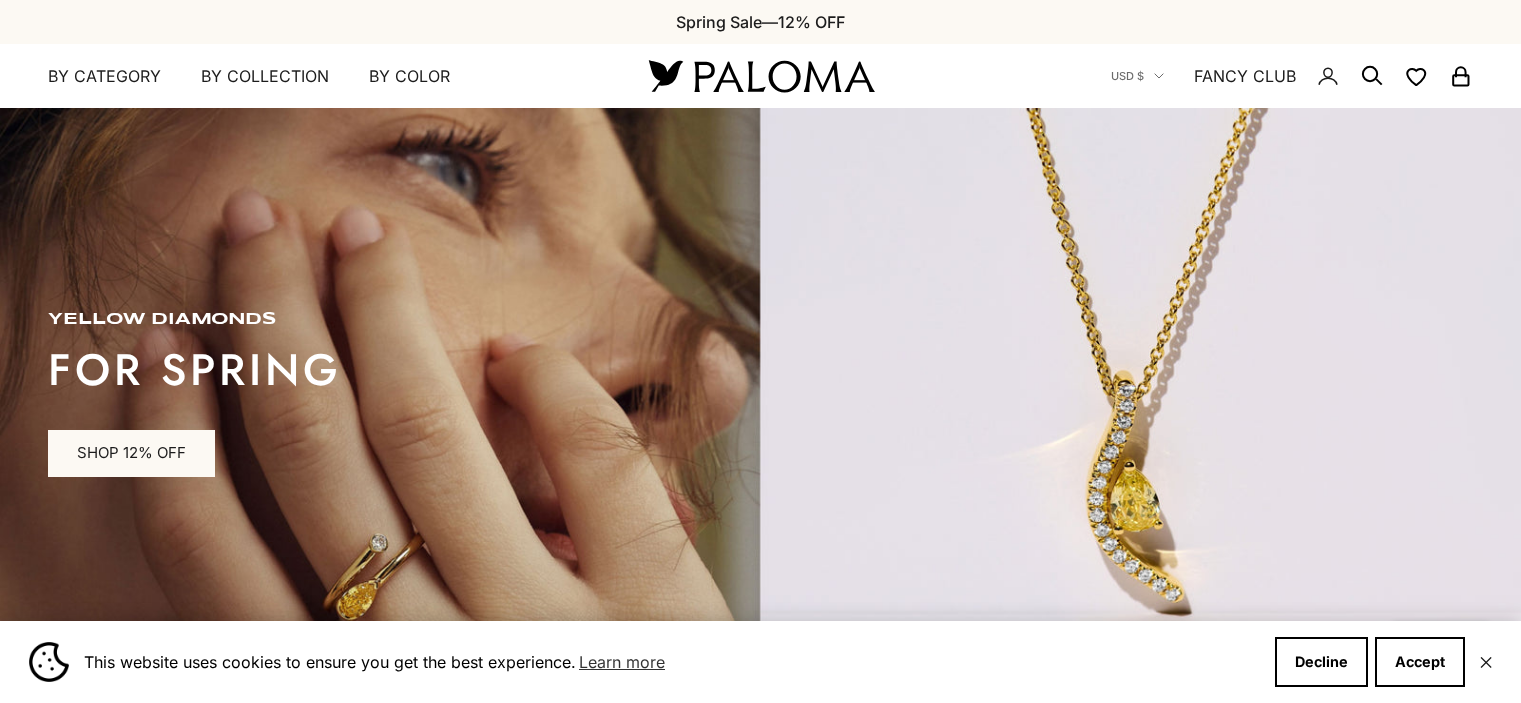 scroll, scrollTop: 0, scrollLeft: 0, axis: both 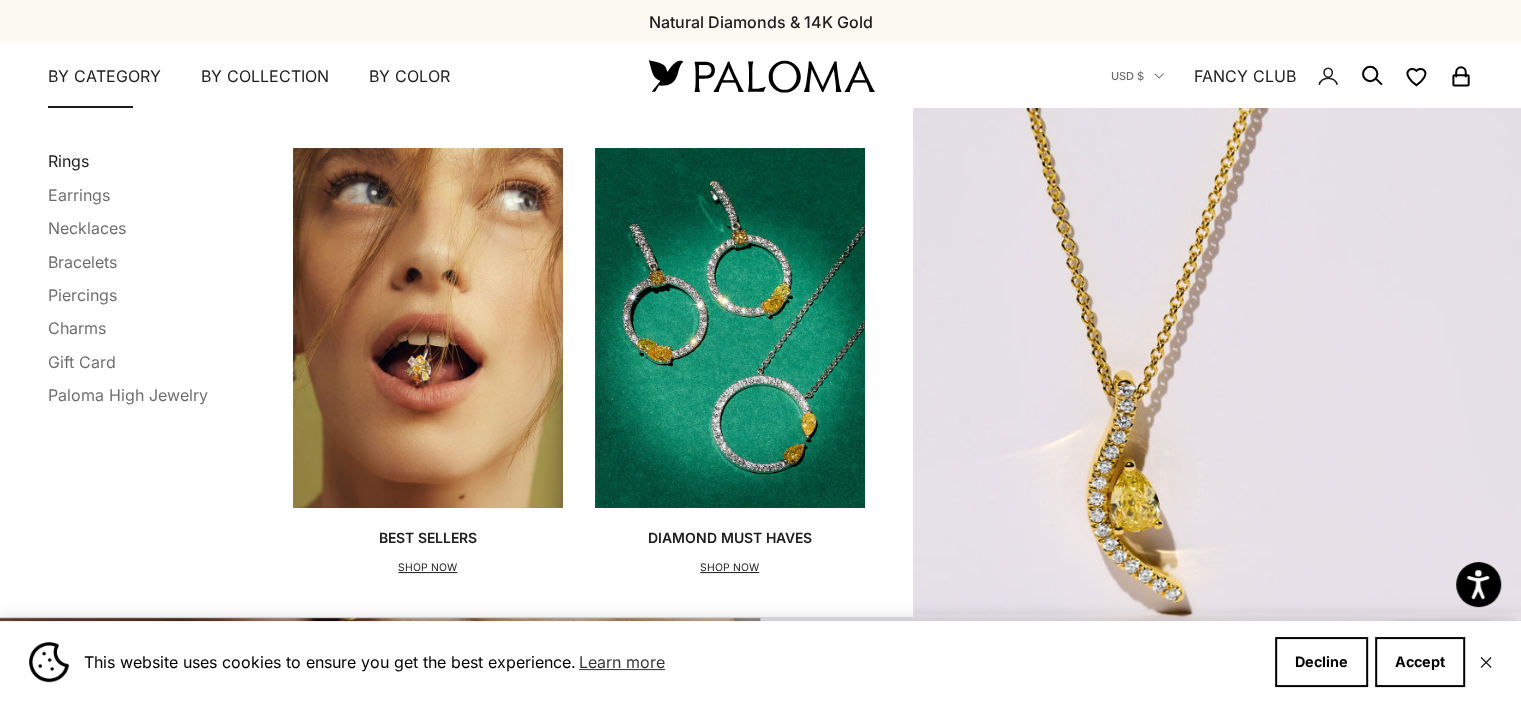 click on "Rings" at bounding box center [68, 161] 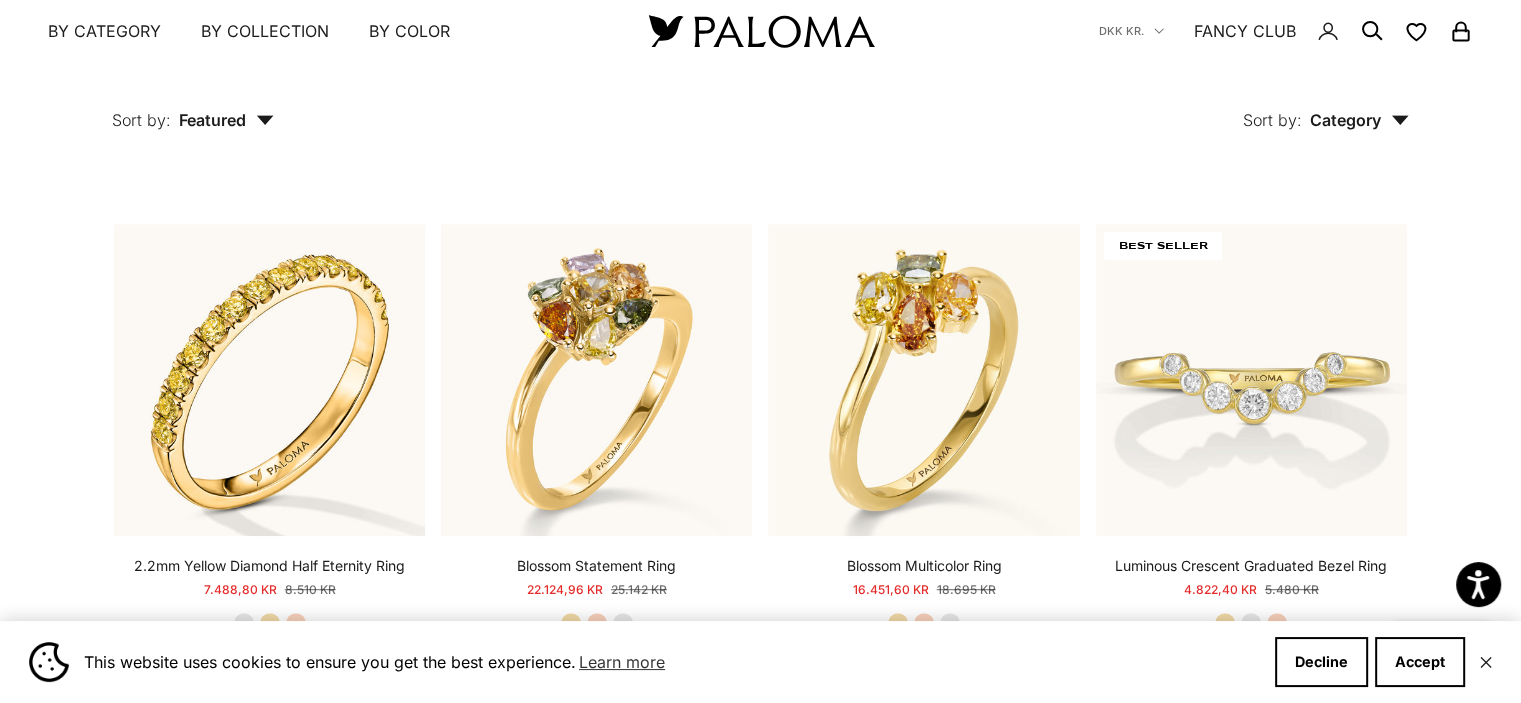 scroll, scrollTop: 908, scrollLeft: 0, axis: vertical 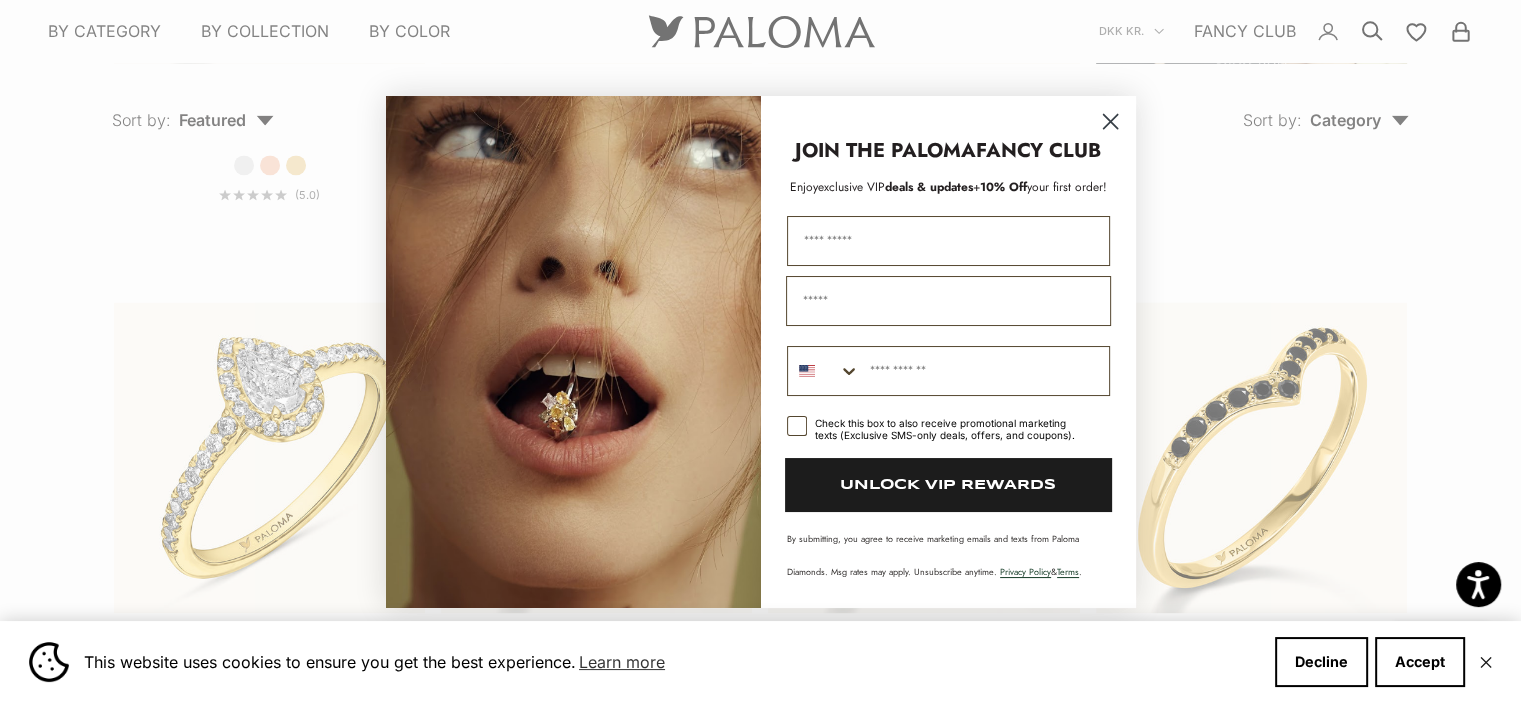 click 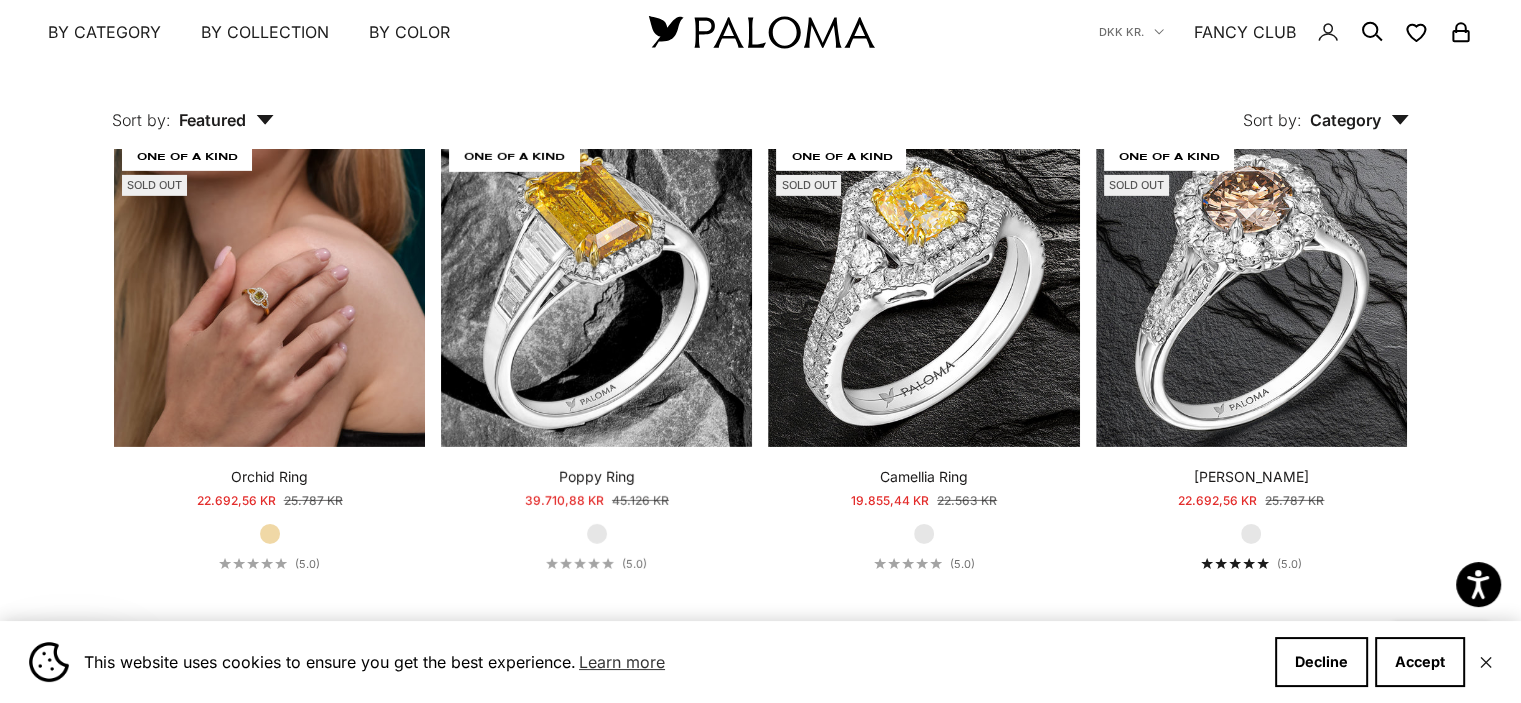 scroll, scrollTop: 6388, scrollLeft: 0, axis: vertical 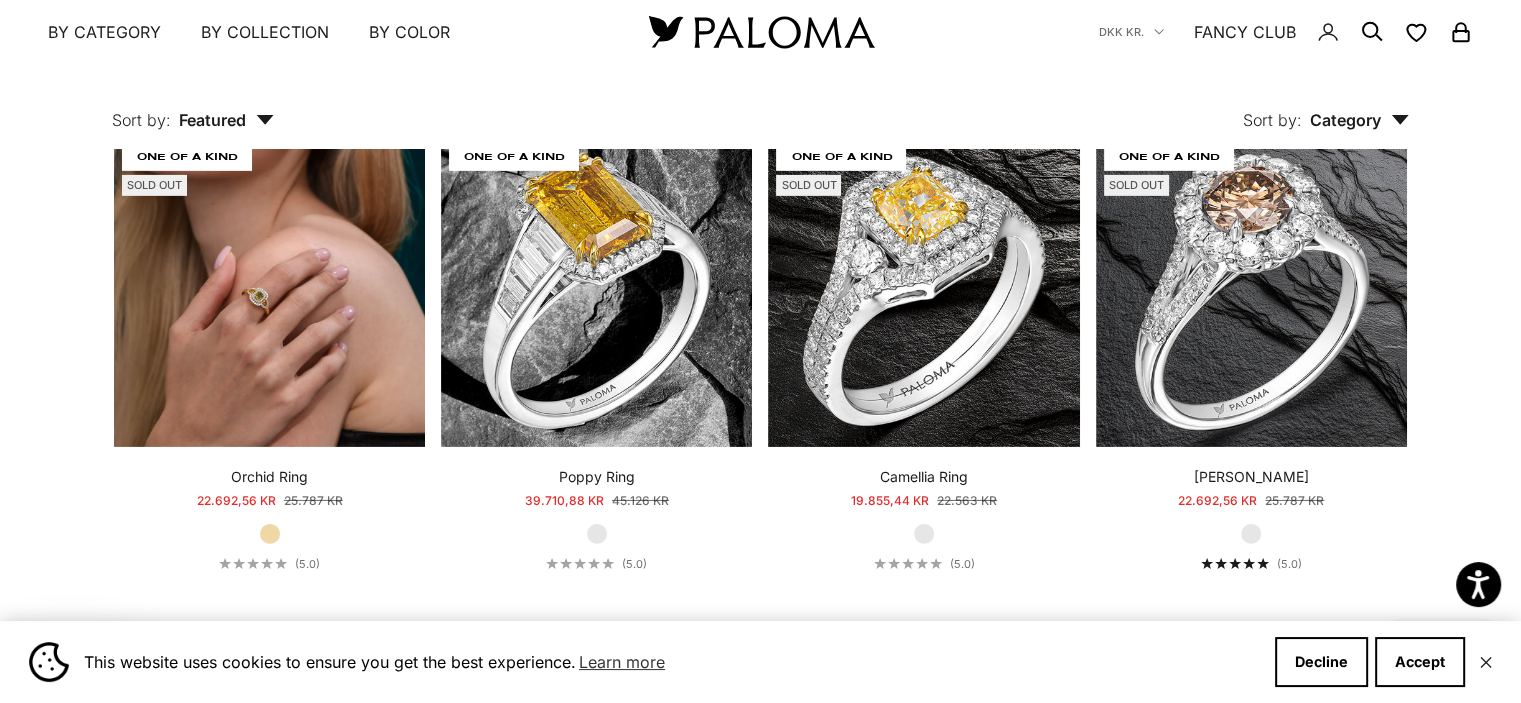 click at bounding box center [269, 290] 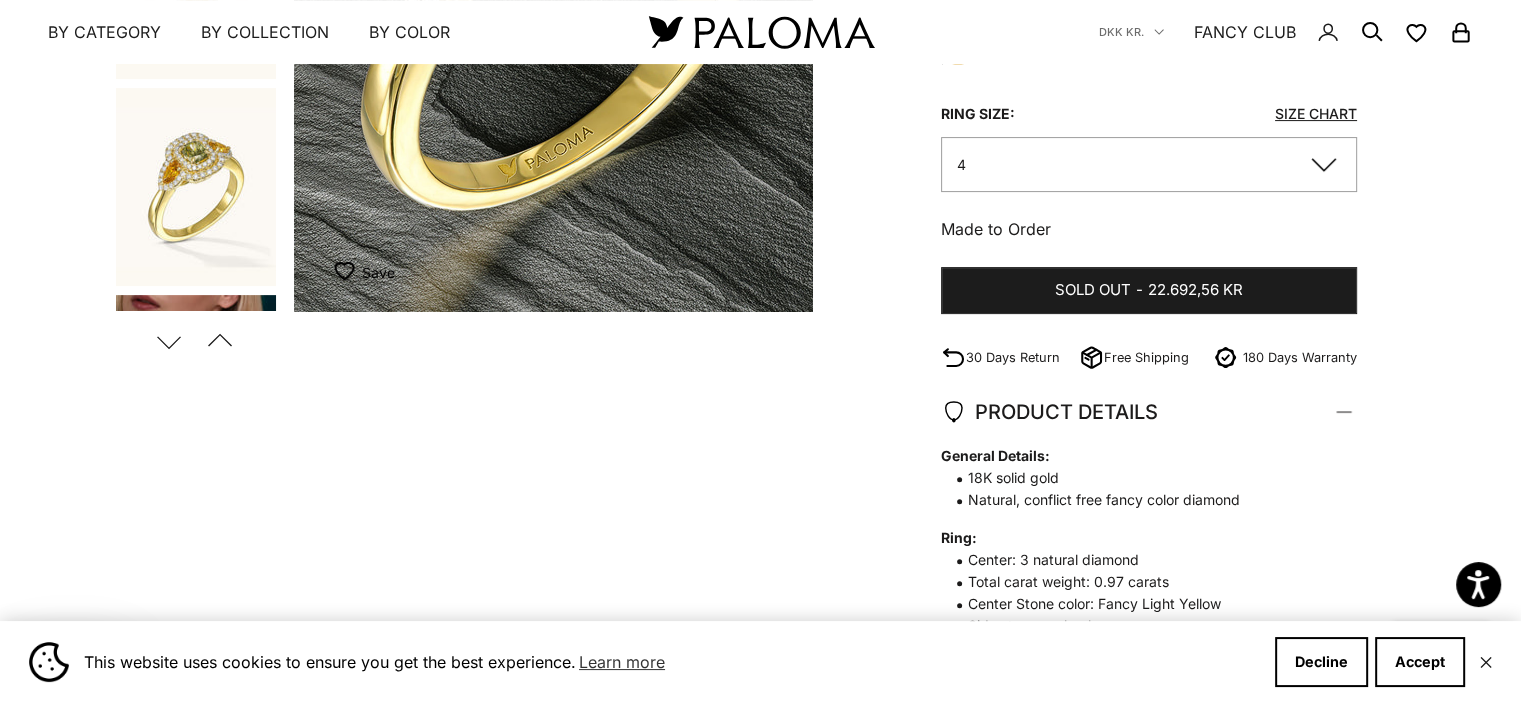 scroll, scrollTop: 531, scrollLeft: 0, axis: vertical 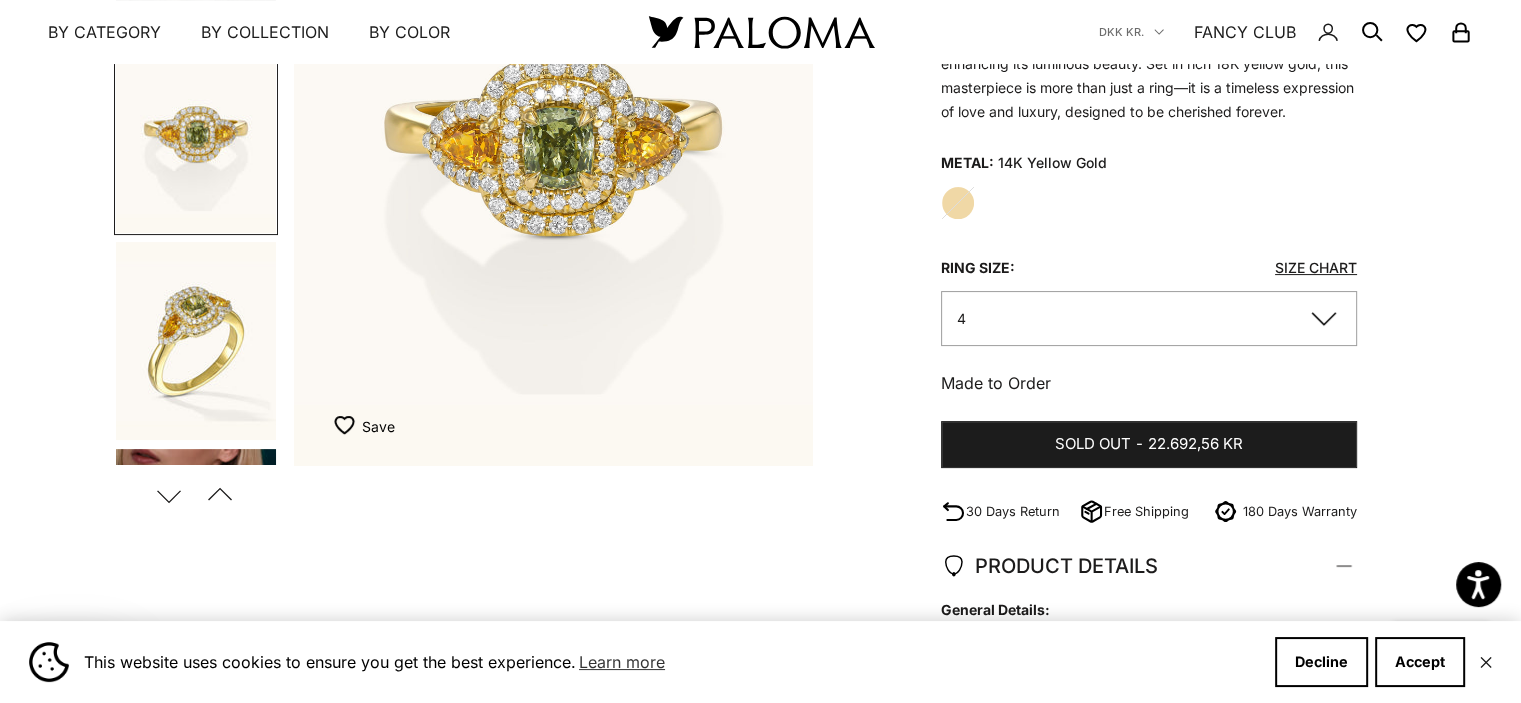 click at bounding box center (196, 341) 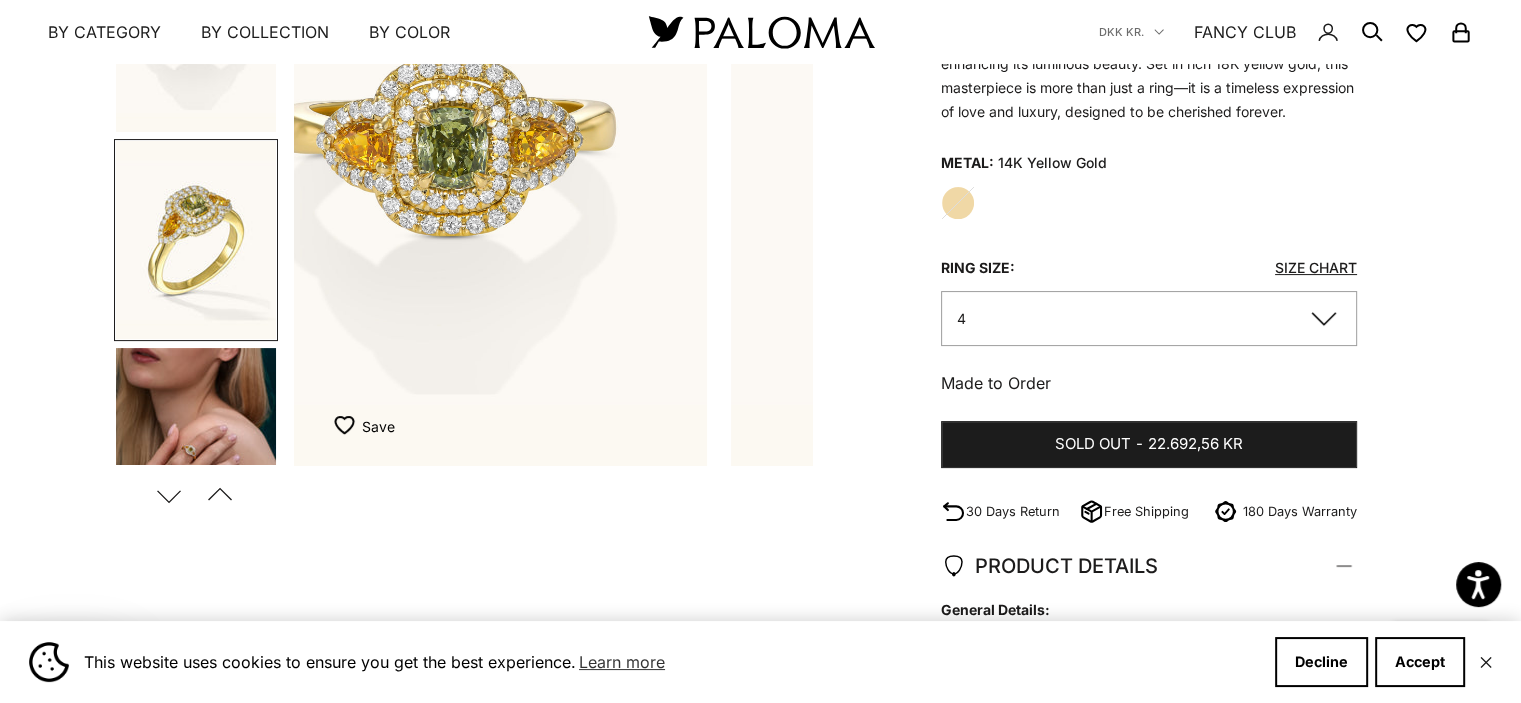 scroll, scrollTop: 196, scrollLeft: 0, axis: vertical 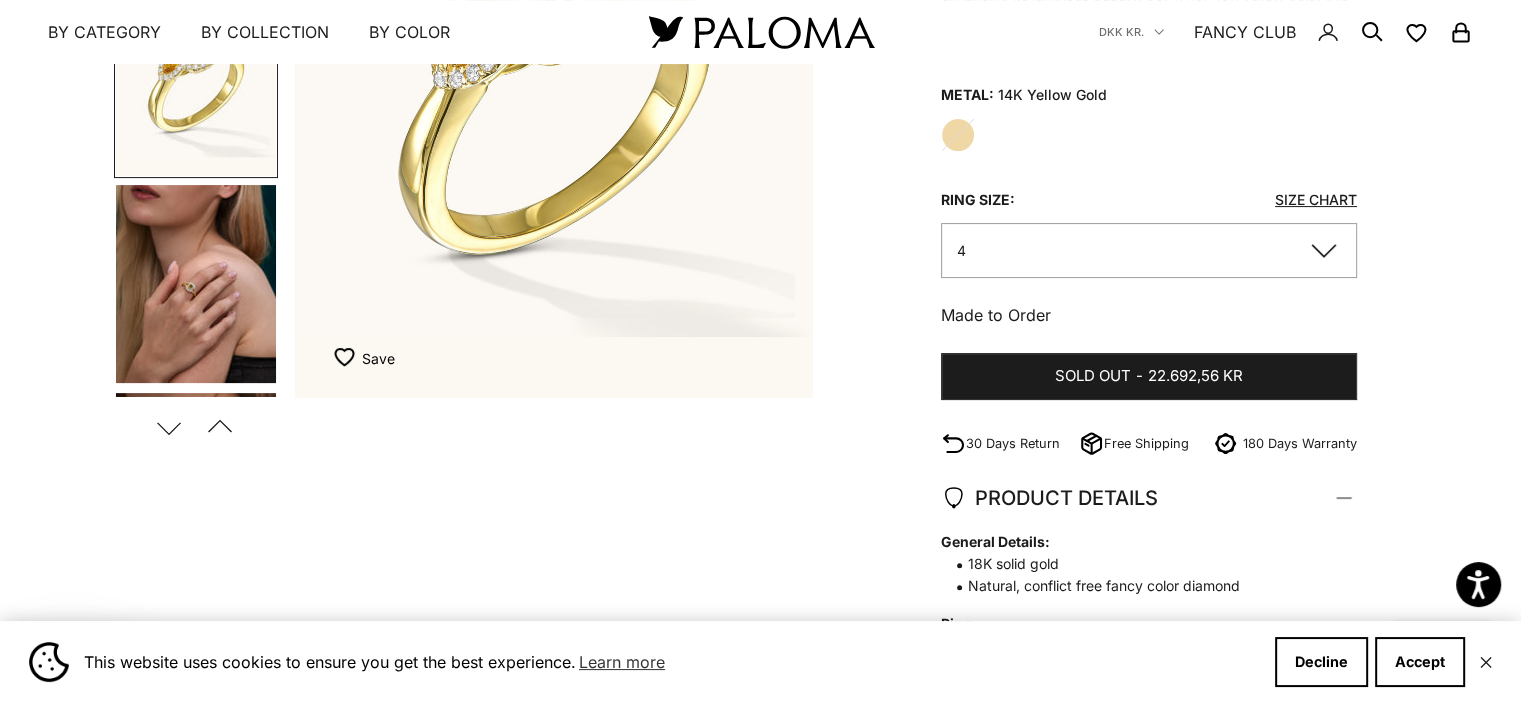click at bounding box center [196, 284] 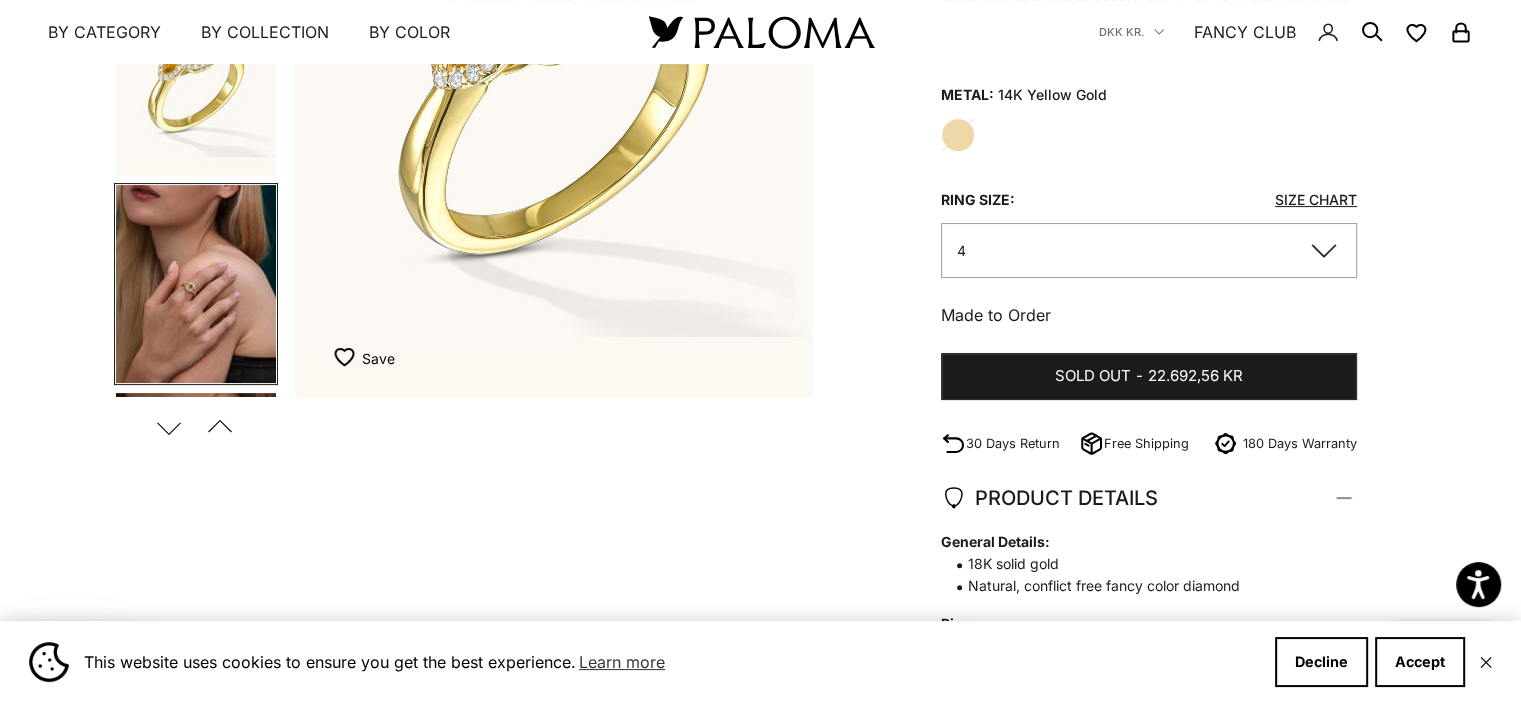 scroll, scrollTop: 0, scrollLeft: 1220, axis: horizontal 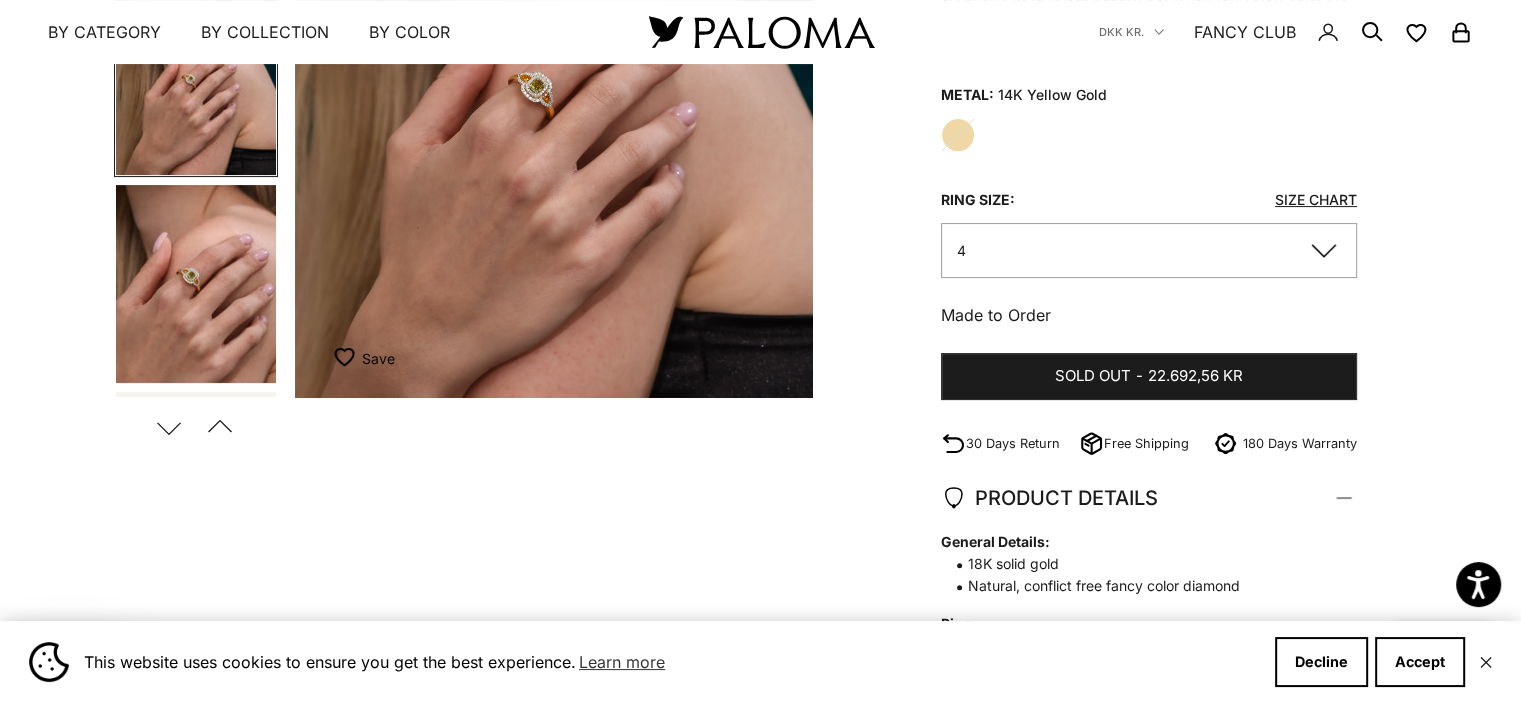 click at bounding box center (196, 284) 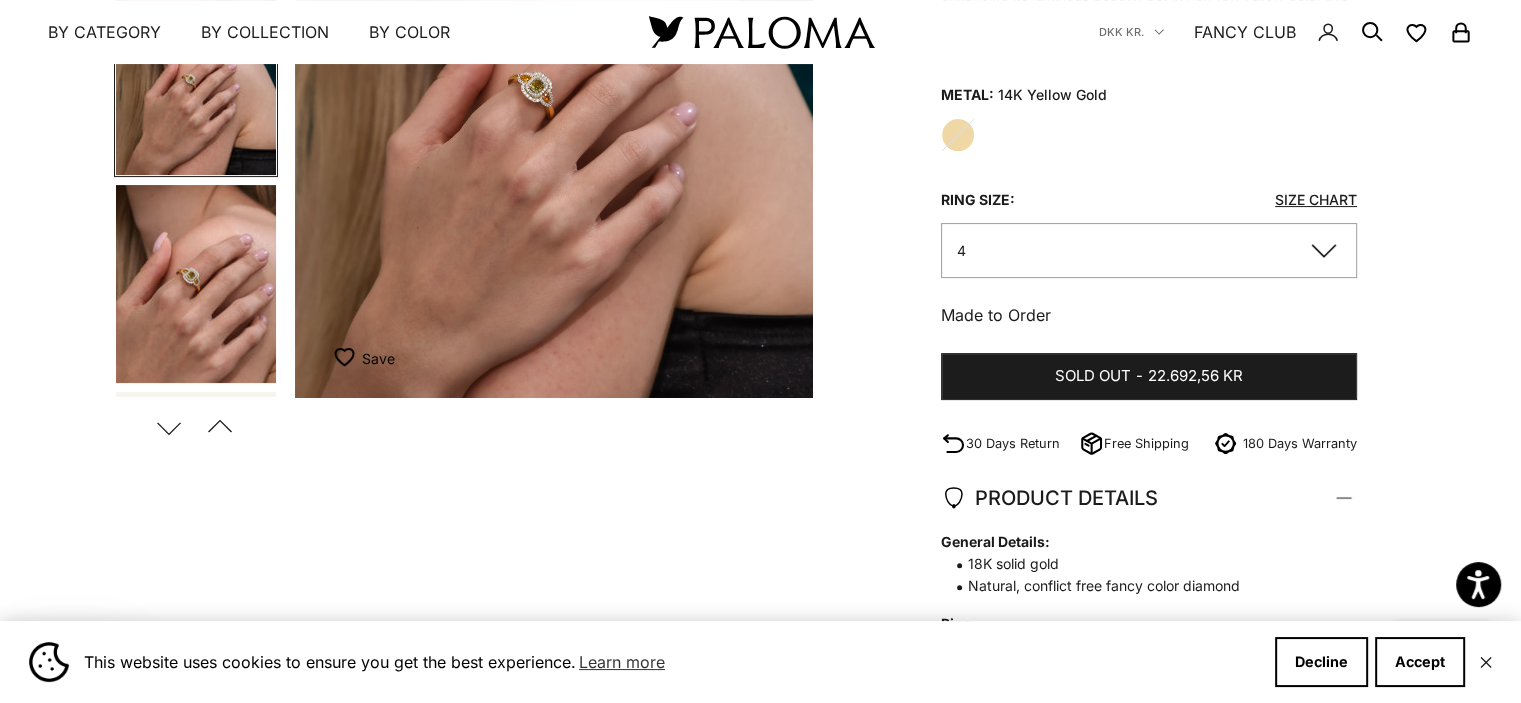 scroll, scrollTop: 0, scrollLeft: 1735, axis: horizontal 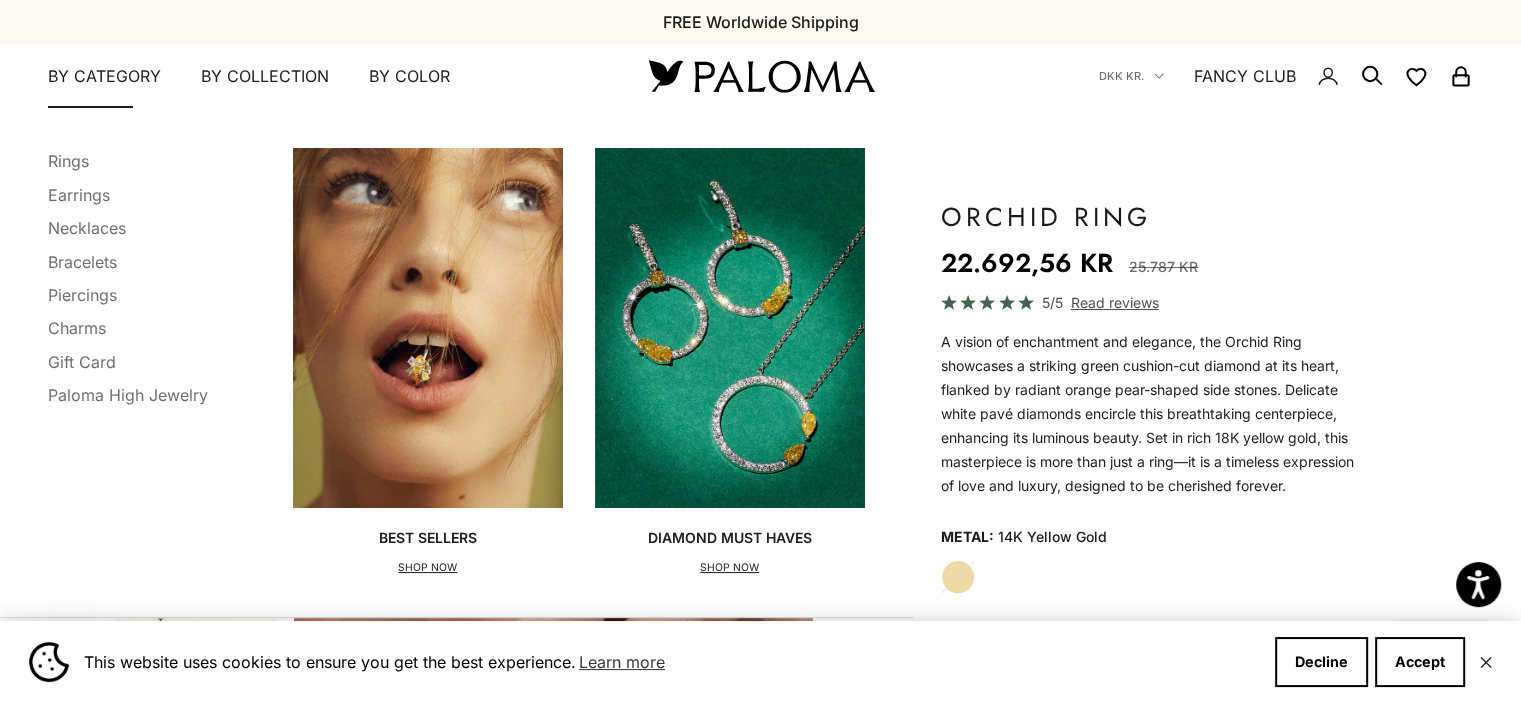 click on "Rings" at bounding box center (128, 161) 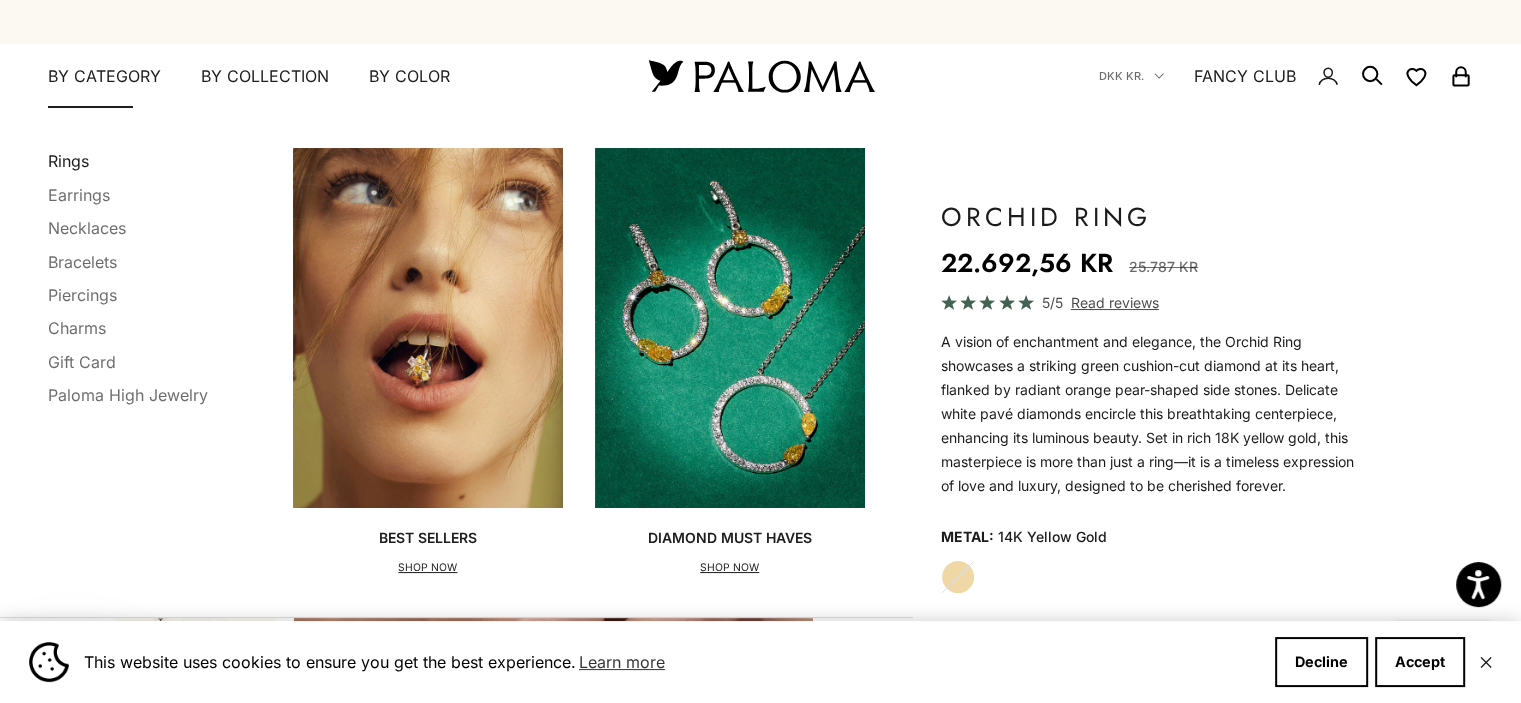 click on "Rings" at bounding box center (68, 161) 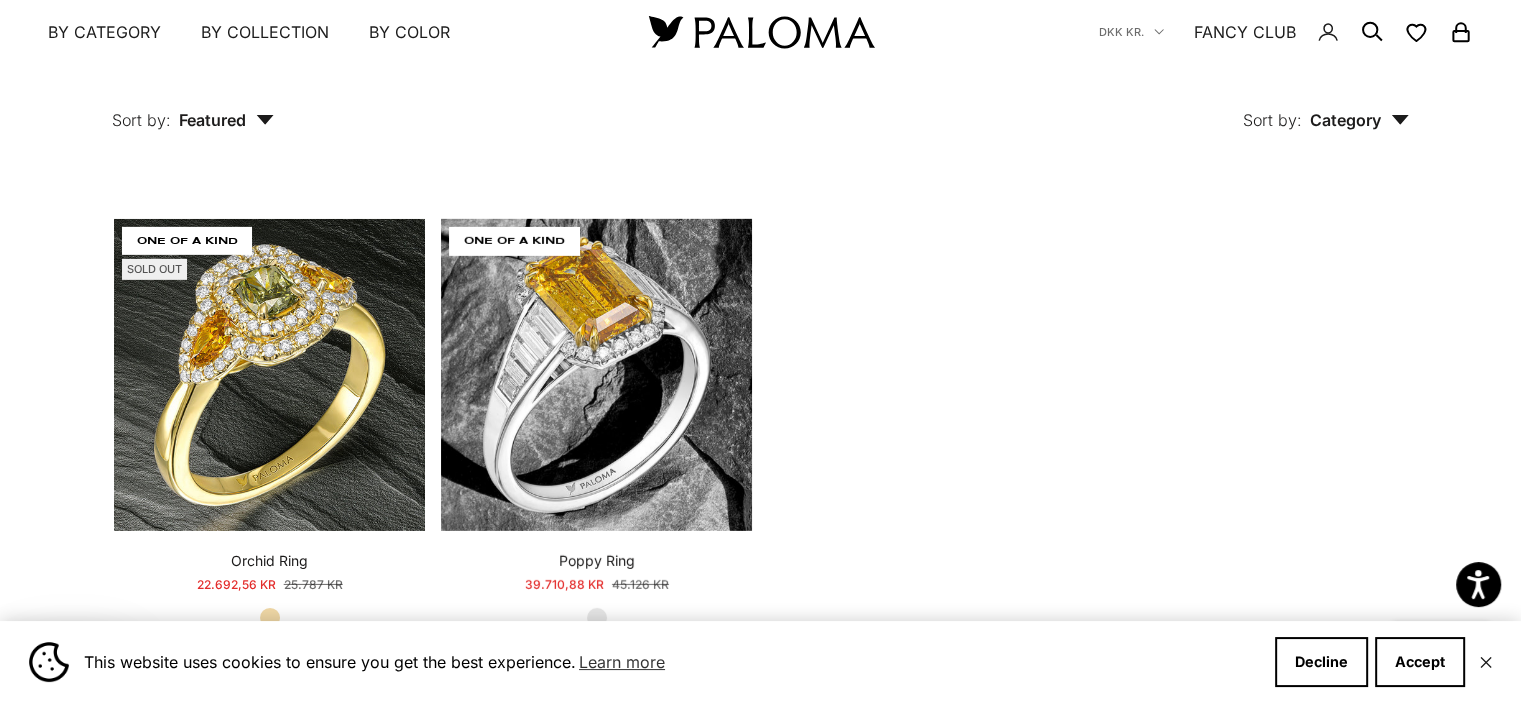 scroll, scrollTop: 6308, scrollLeft: 0, axis: vertical 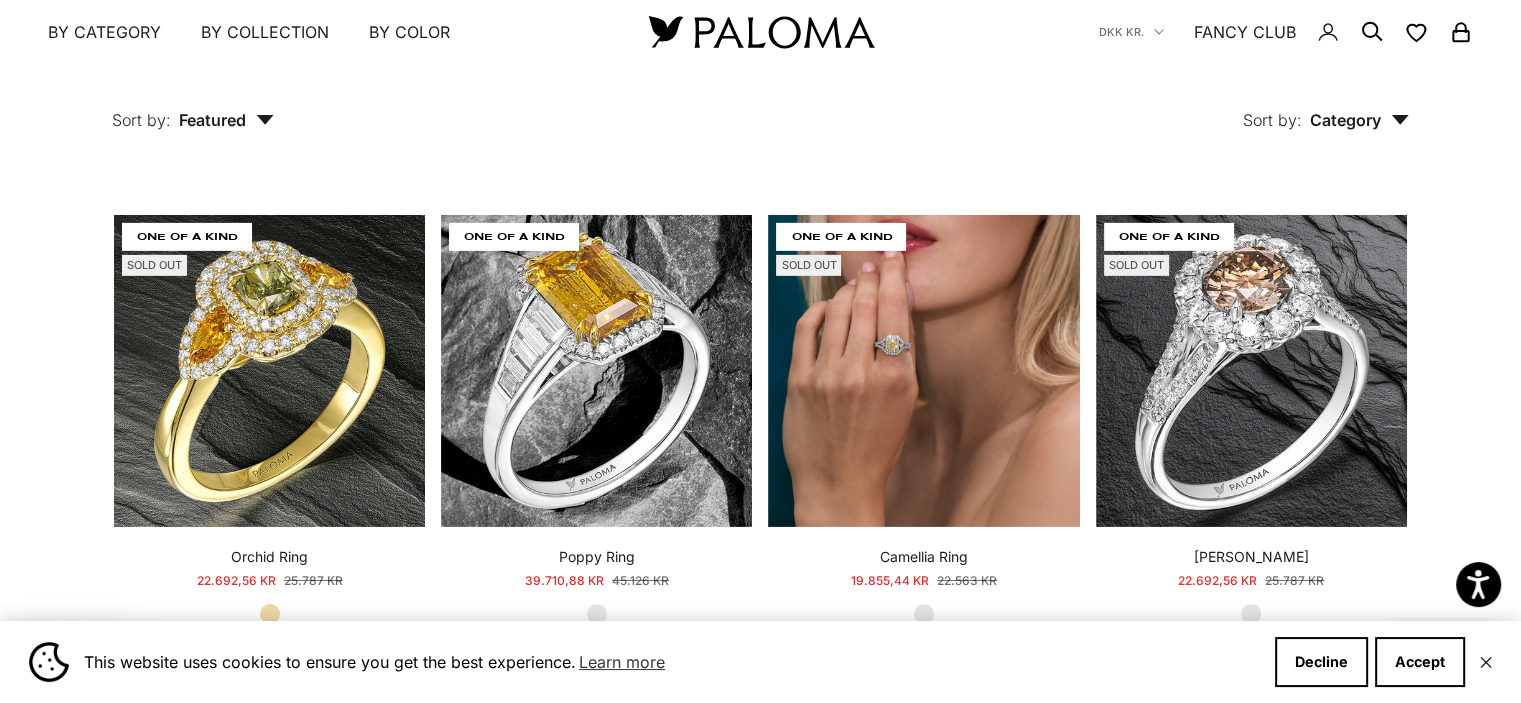 click at bounding box center [923, 370] 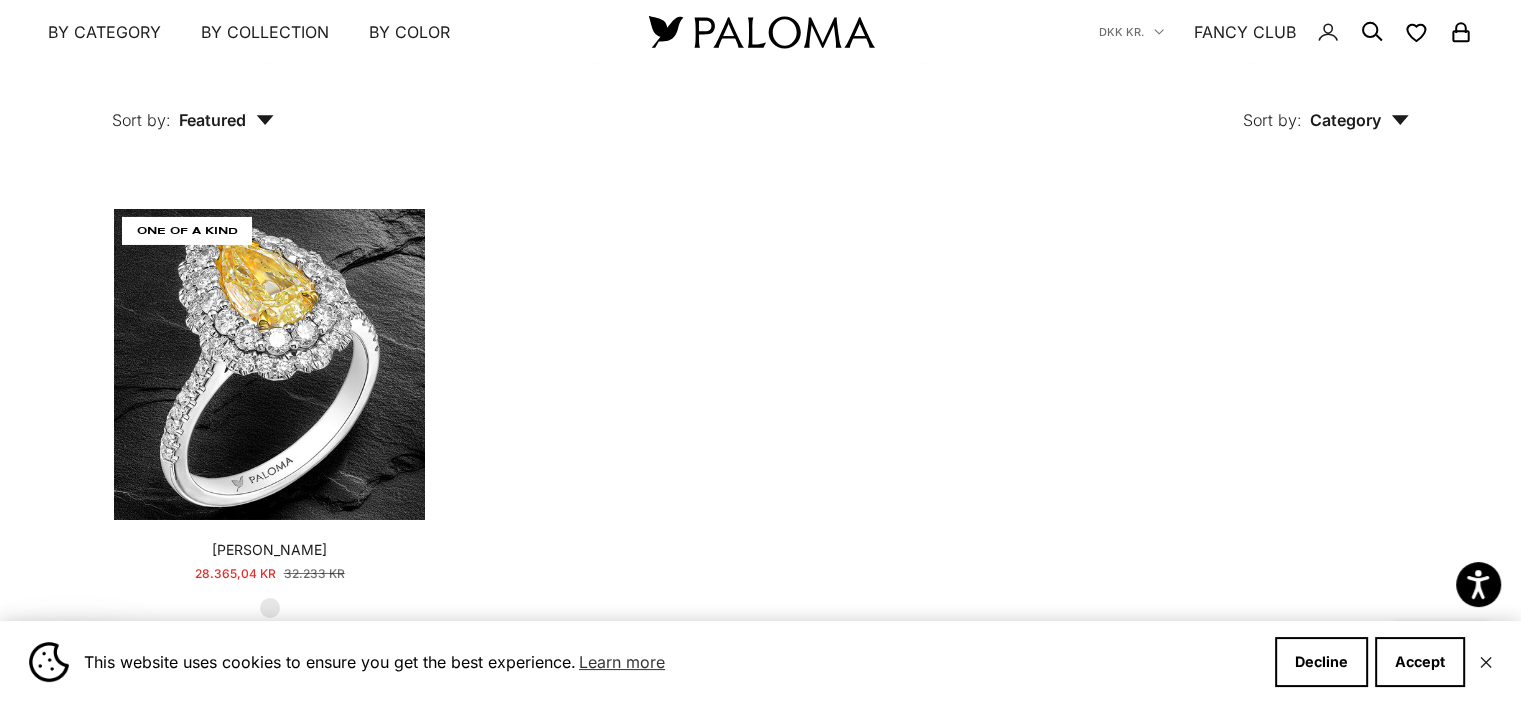 scroll, scrollTop: 6848, scrollLeft: 0, axis: vertical 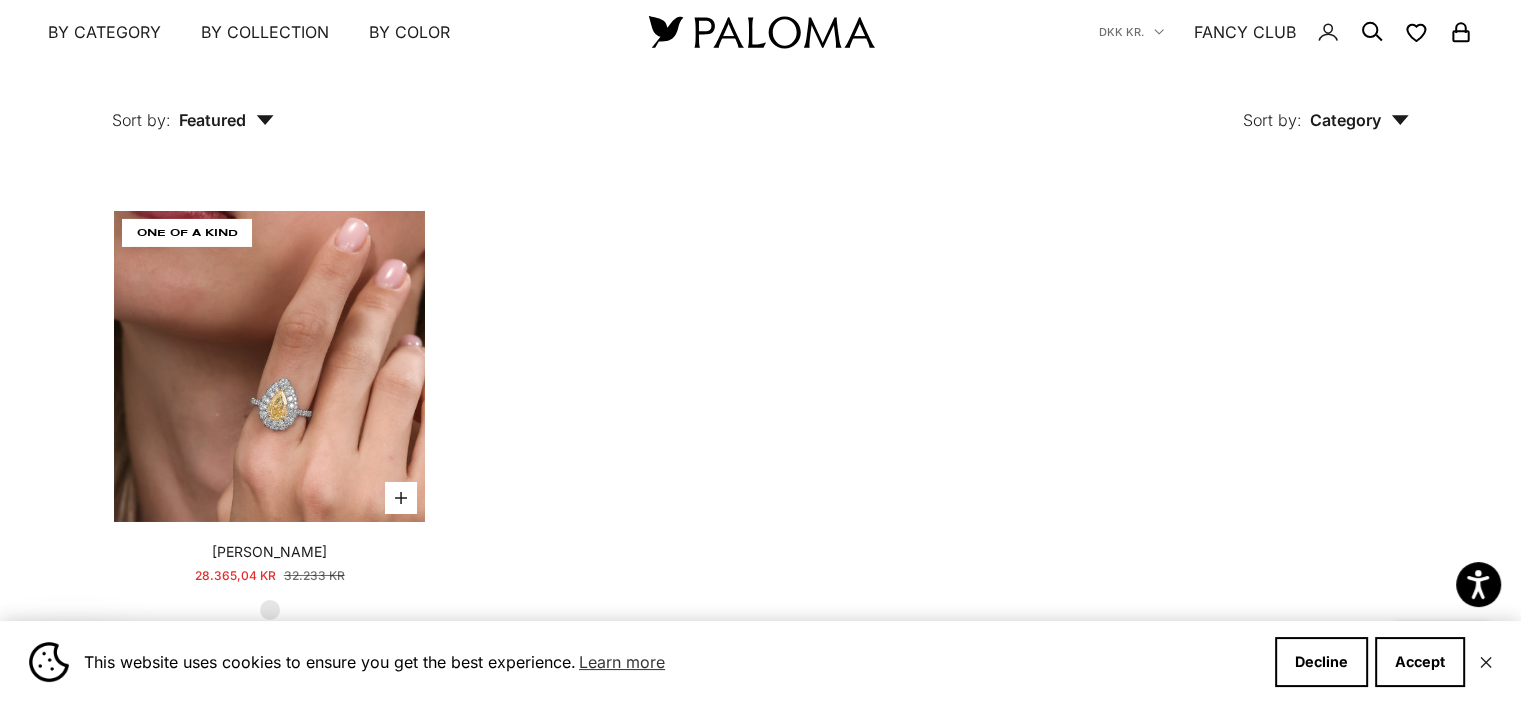 click at bounding box center [269, 366] 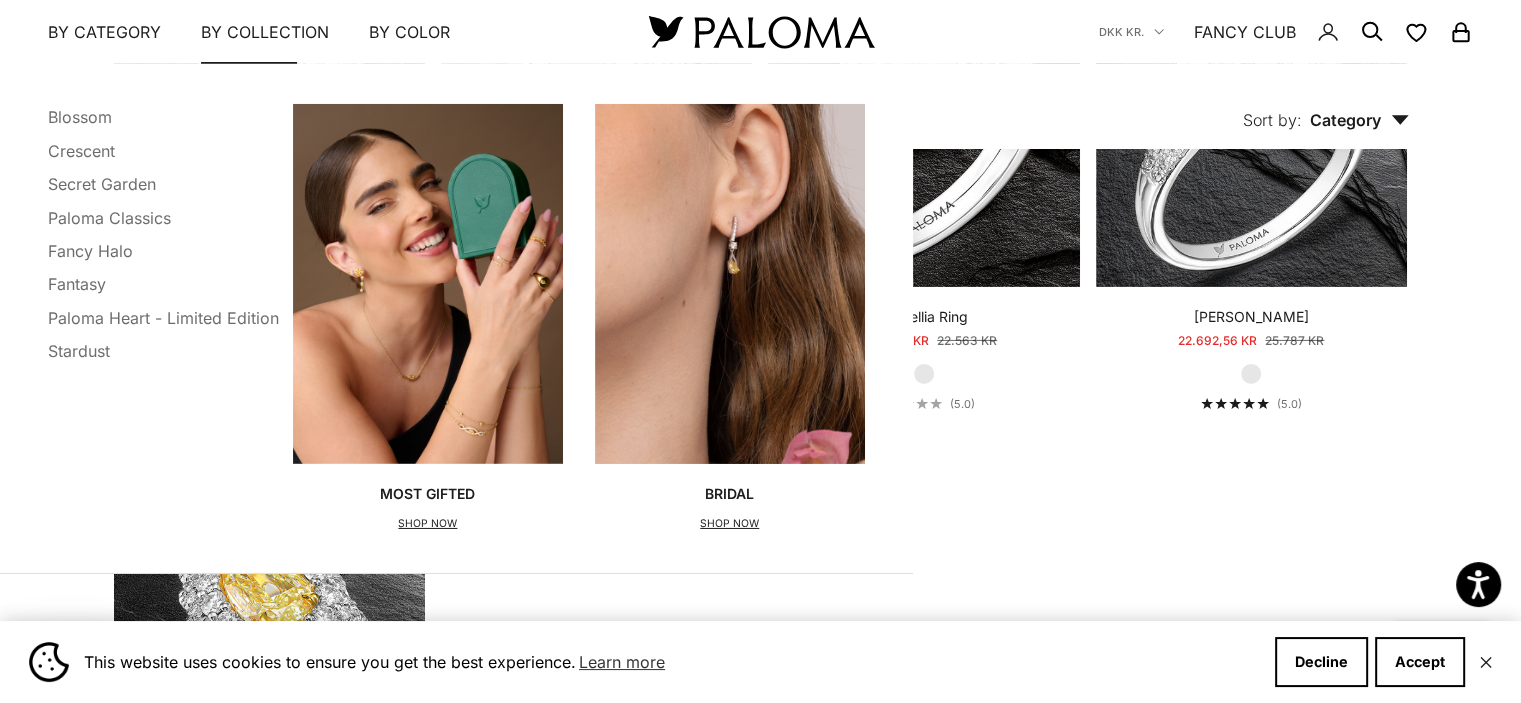 scroll, scrollTop: 6584, scrollLeft: 0, axis: vertical 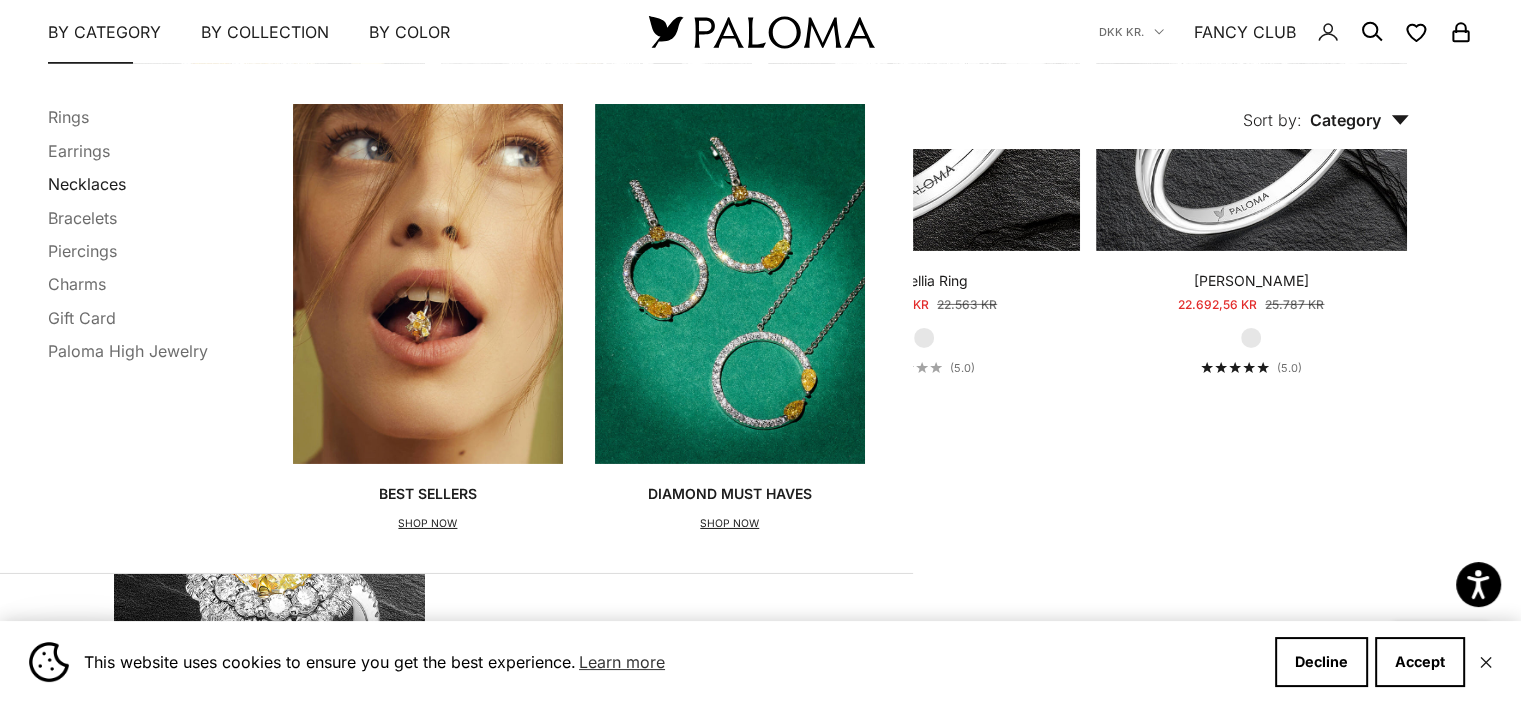 click on "Necklaces" at bounding box center (87, 184) 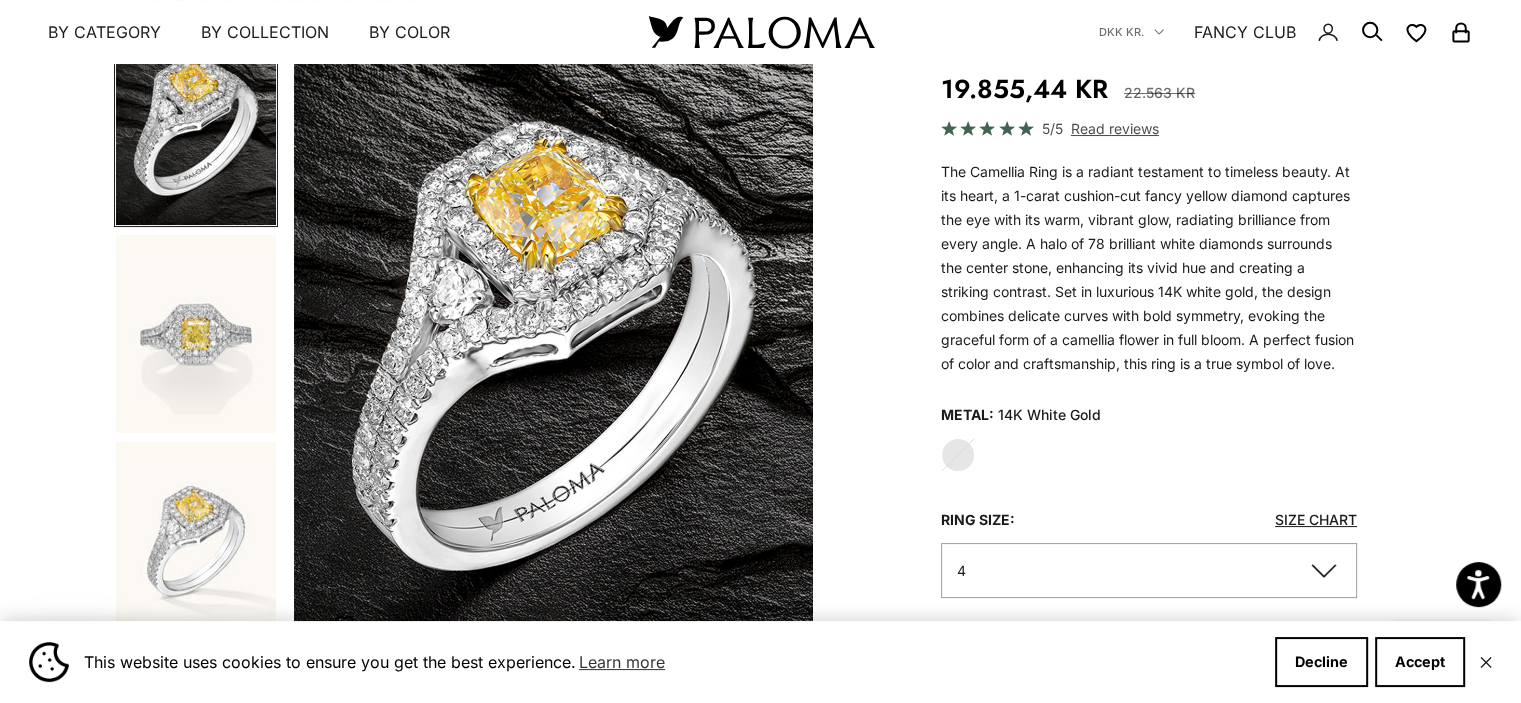 scroll, scrollTop: 172, scrollLeft: 0, axis: vertical 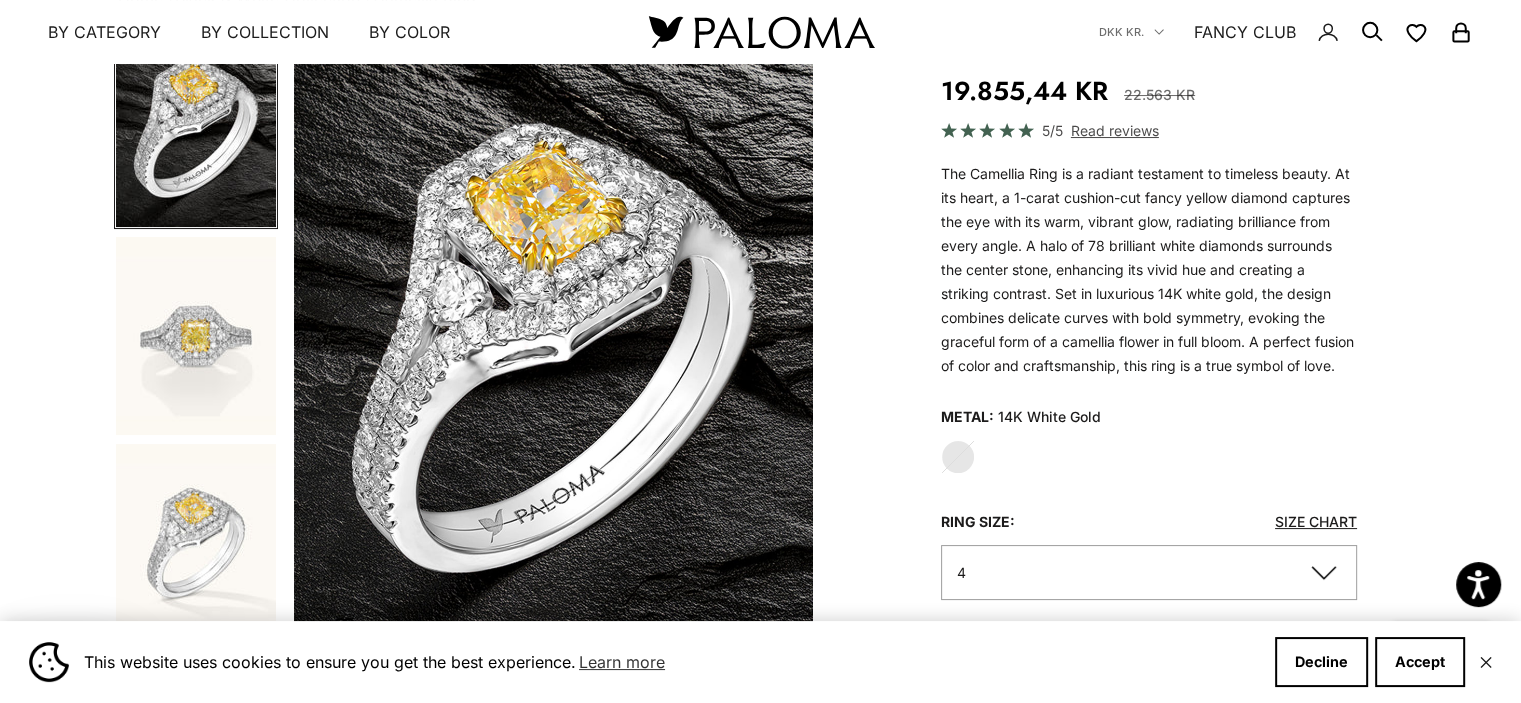 click at bounding box center (196, 543) 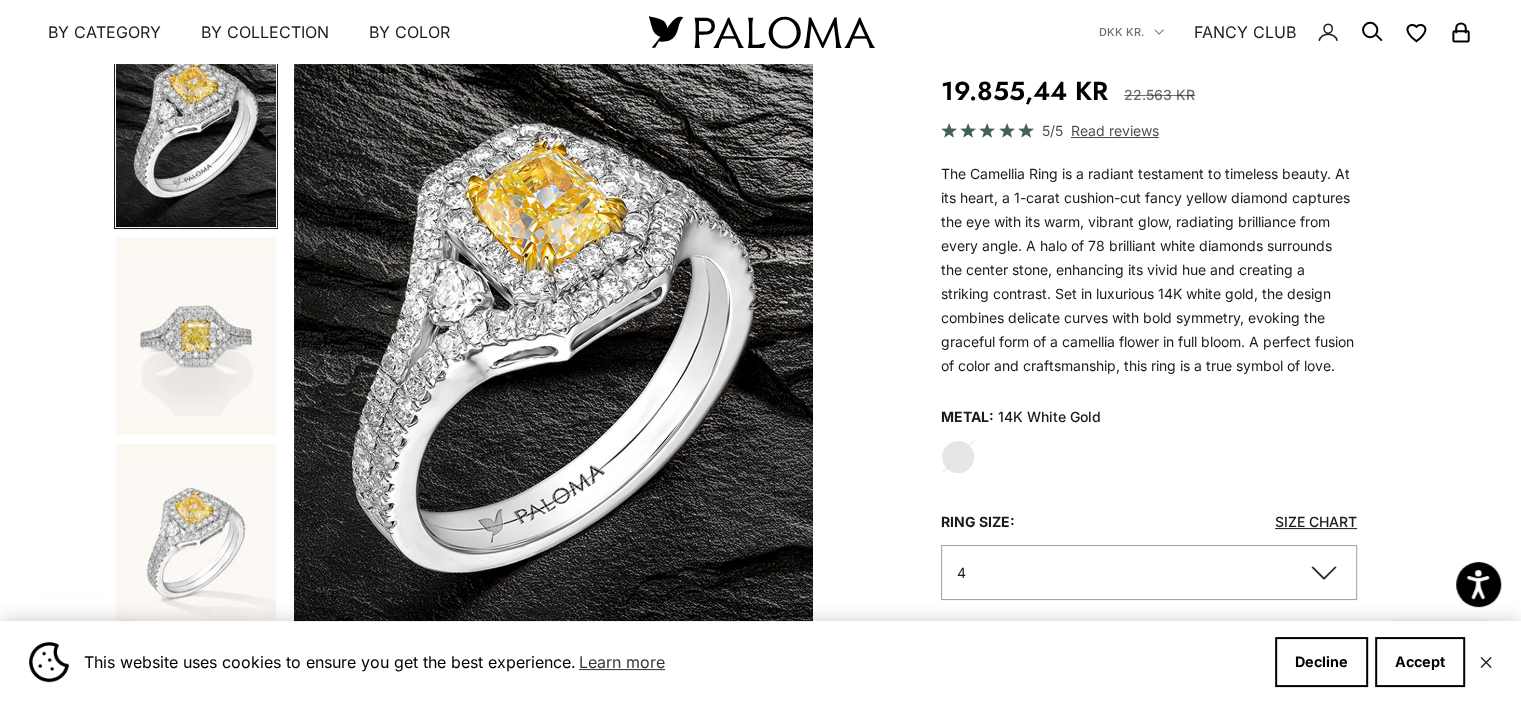 scroll, scrollTop: 0, scrollLeft: 133, axis: horizontal 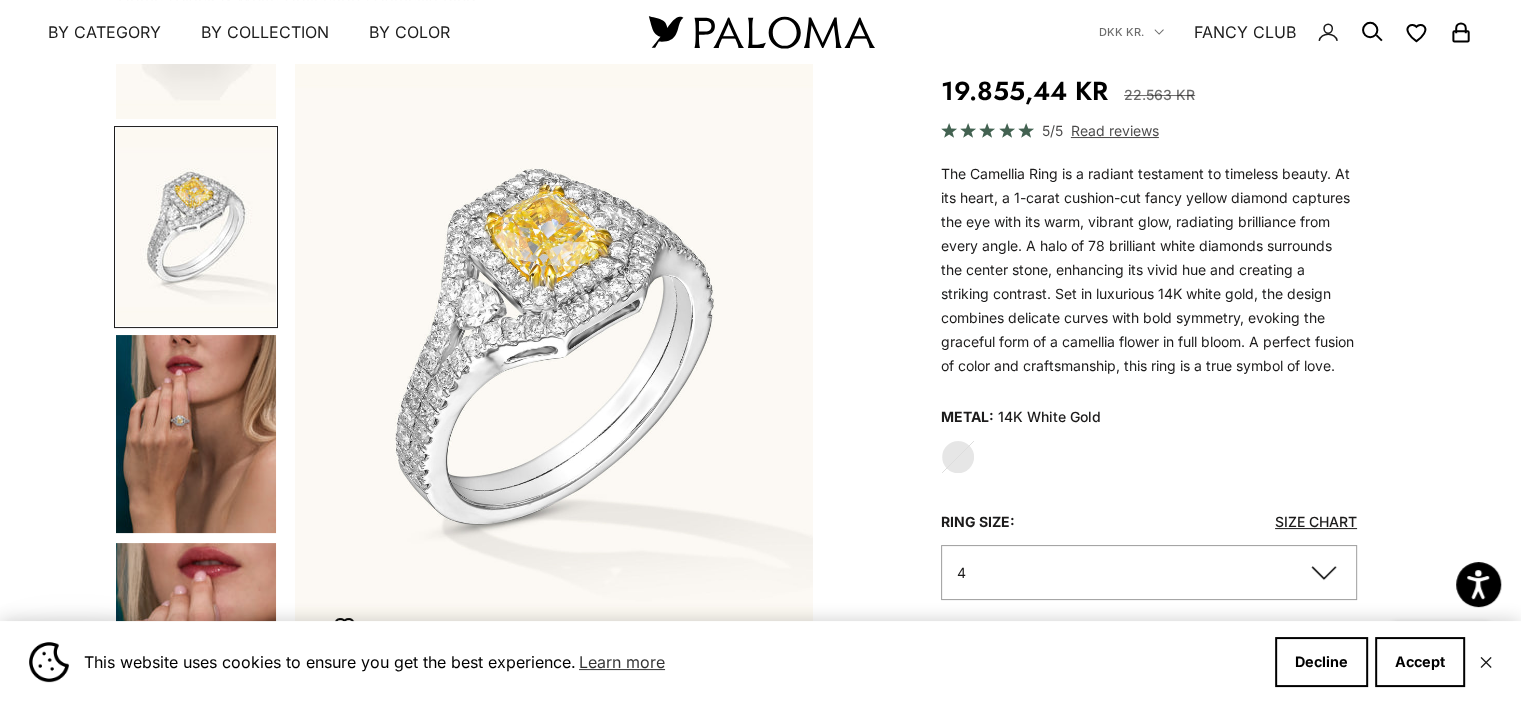 click at bounding box center [196, 434] 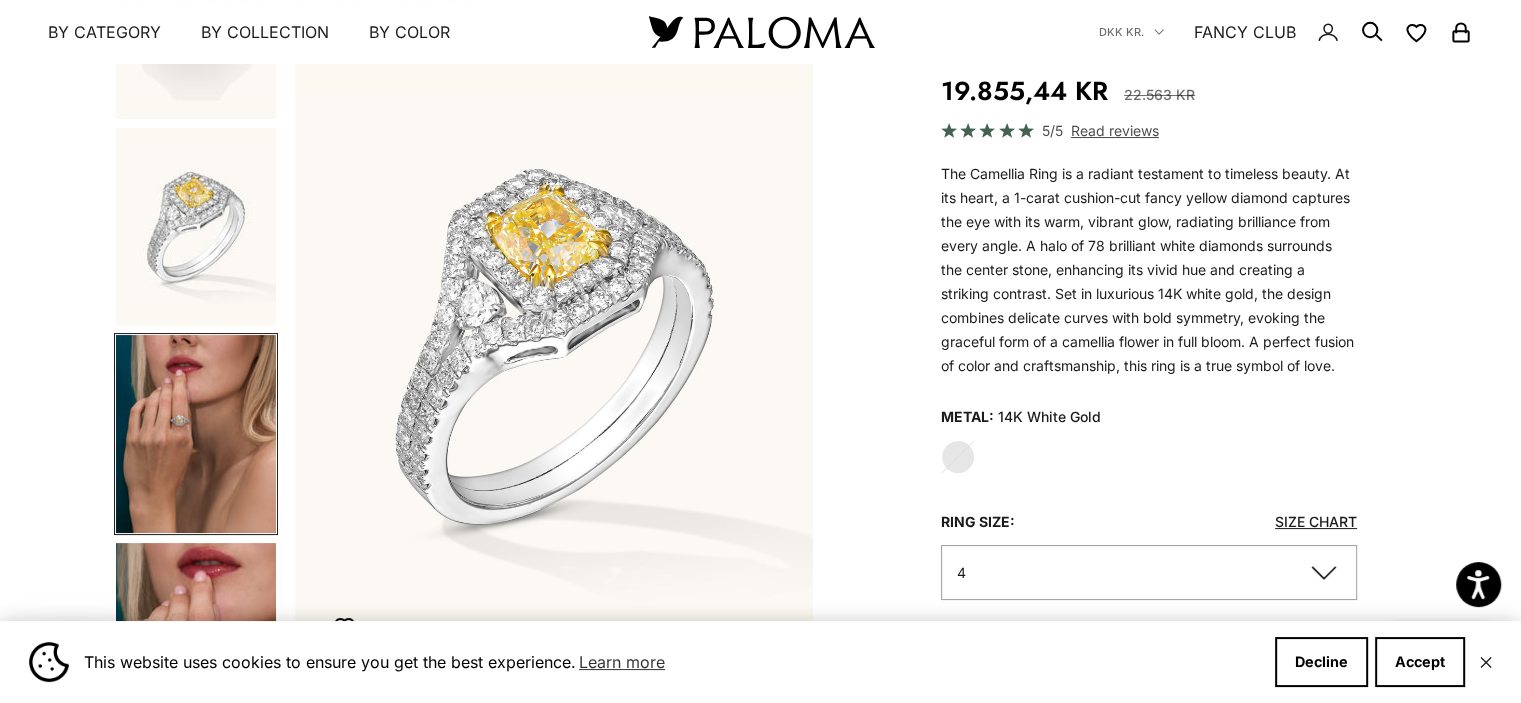 scroll, scrollTop: 0, scrollLeft: 1392, axis: horizontal 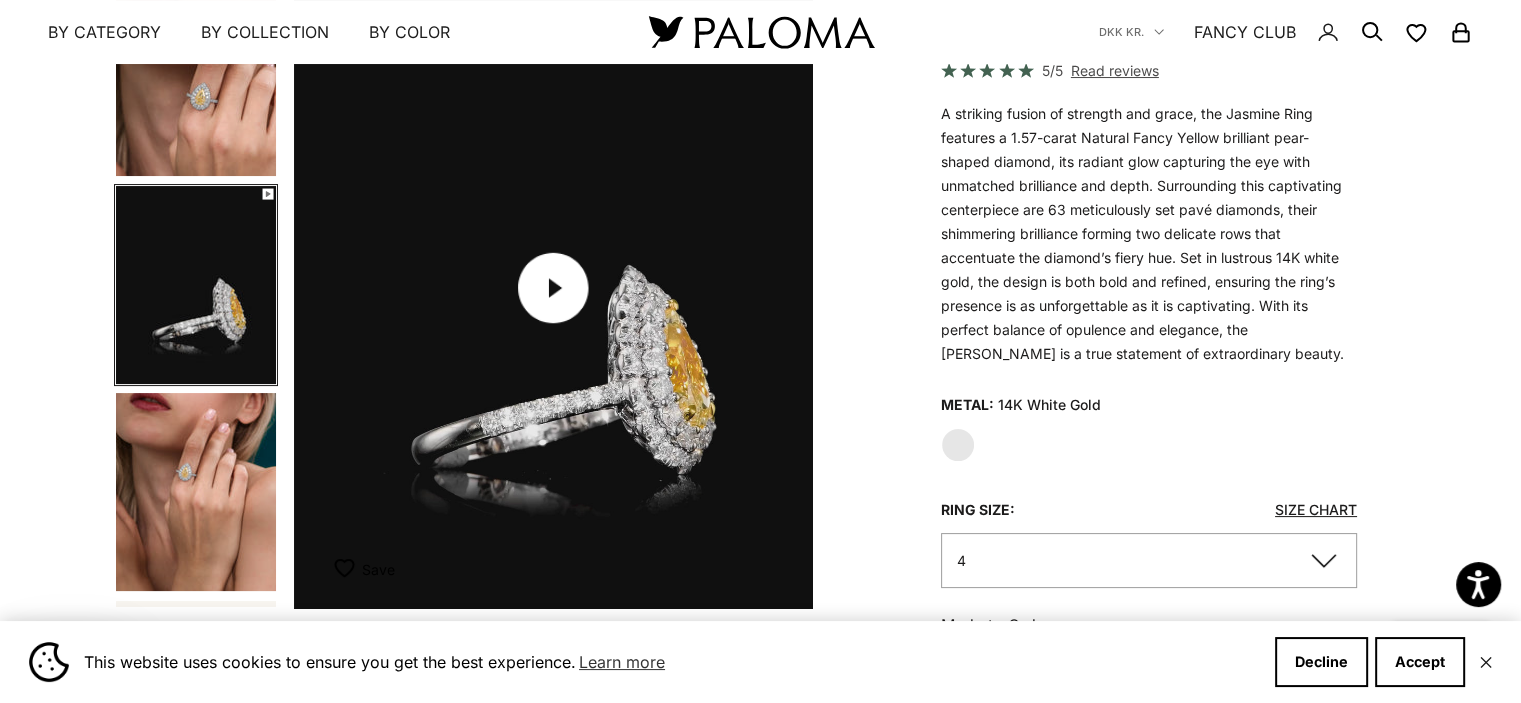 click 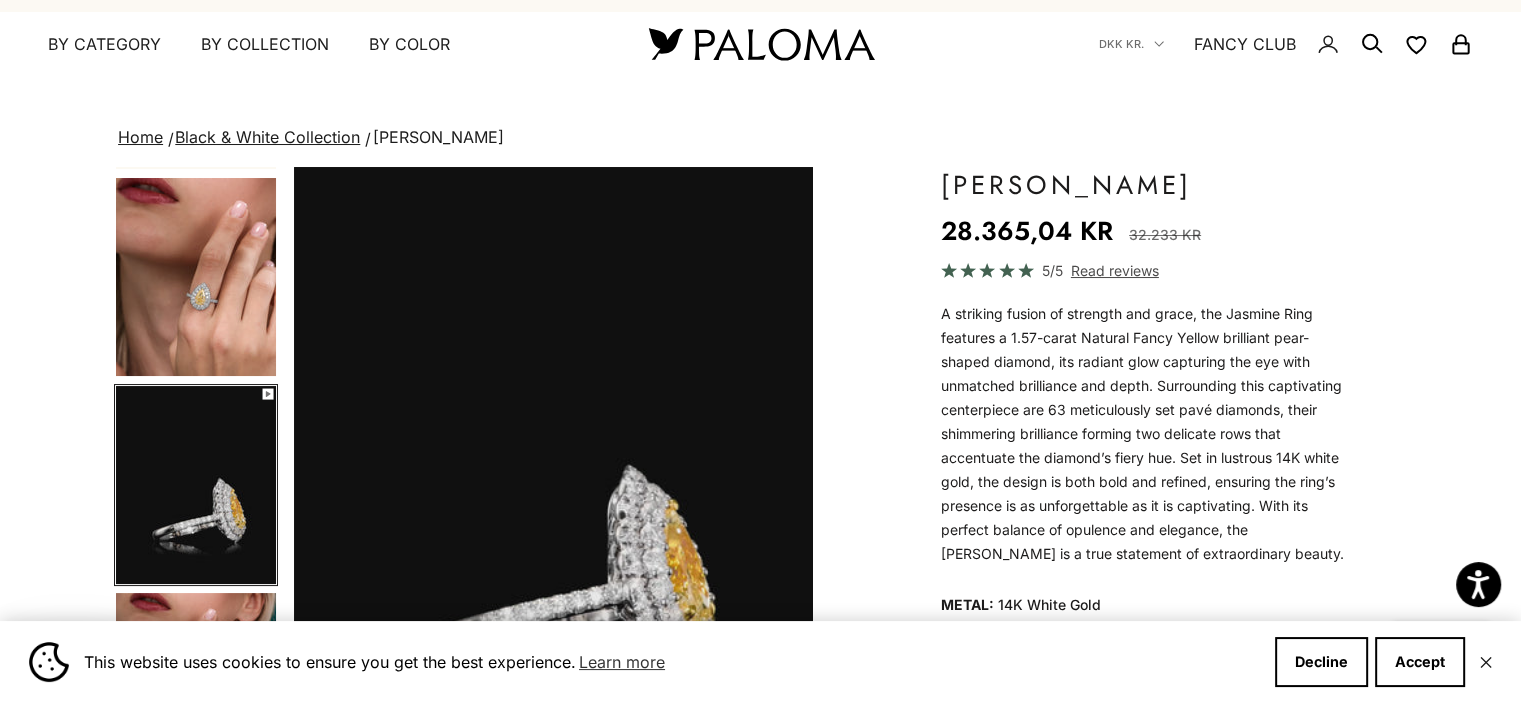 scroll 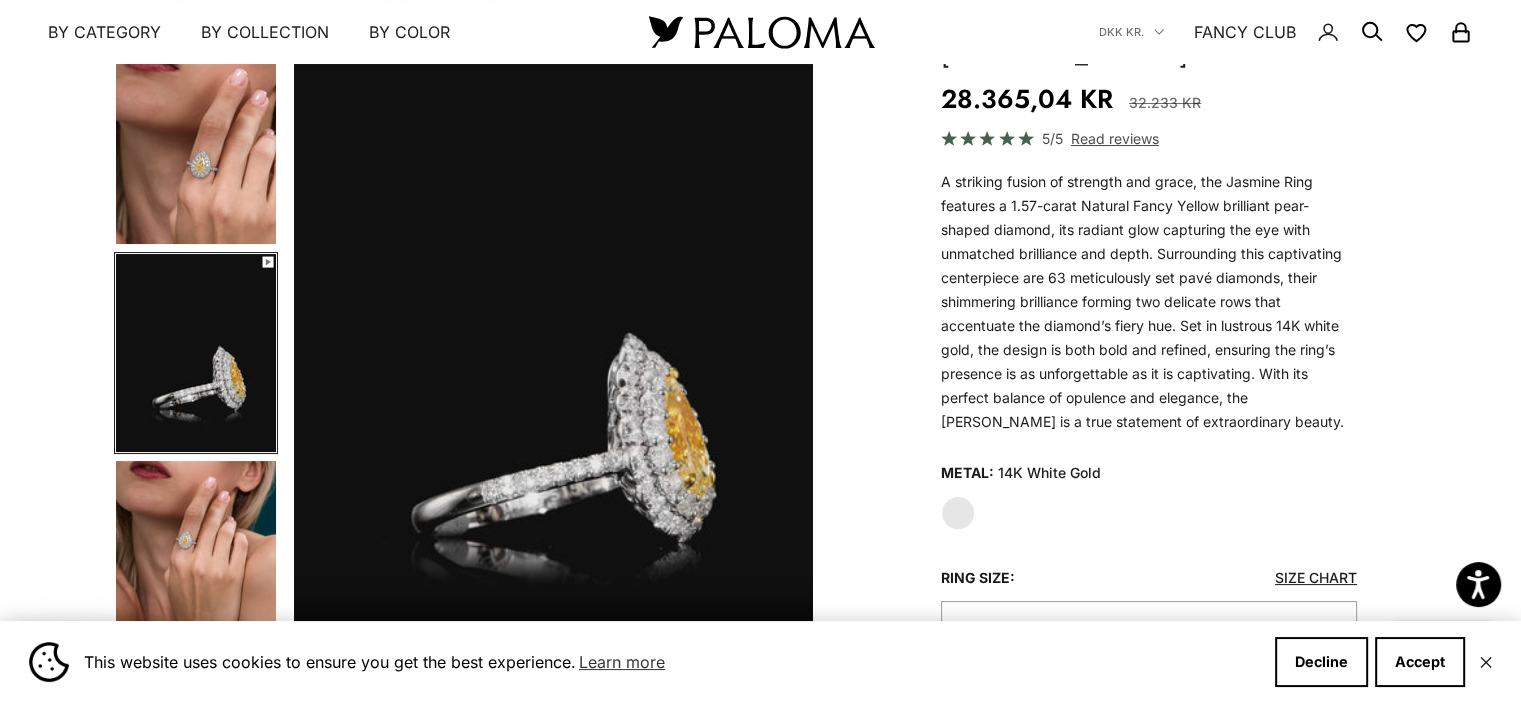 click at bounding box center [196, 353] 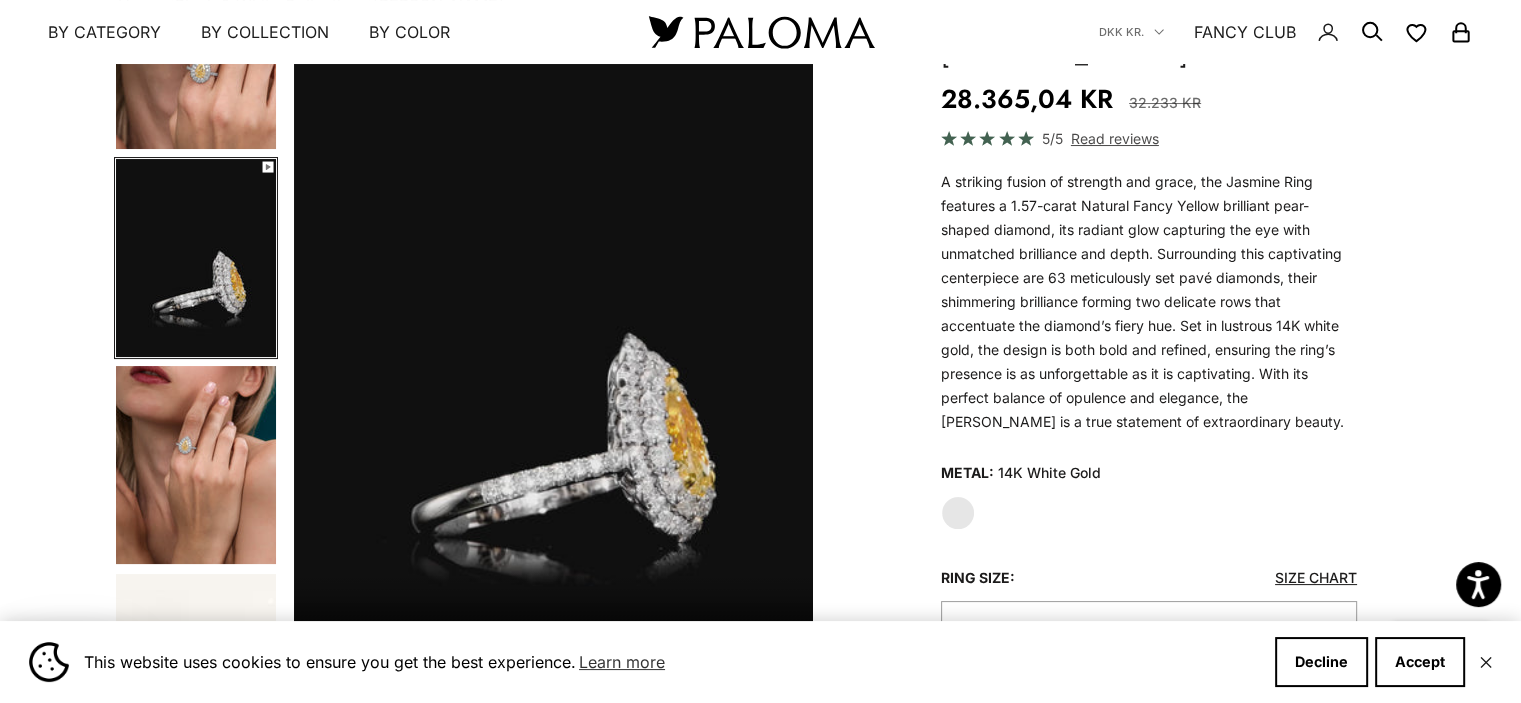 click at bounding box center [196, 465] 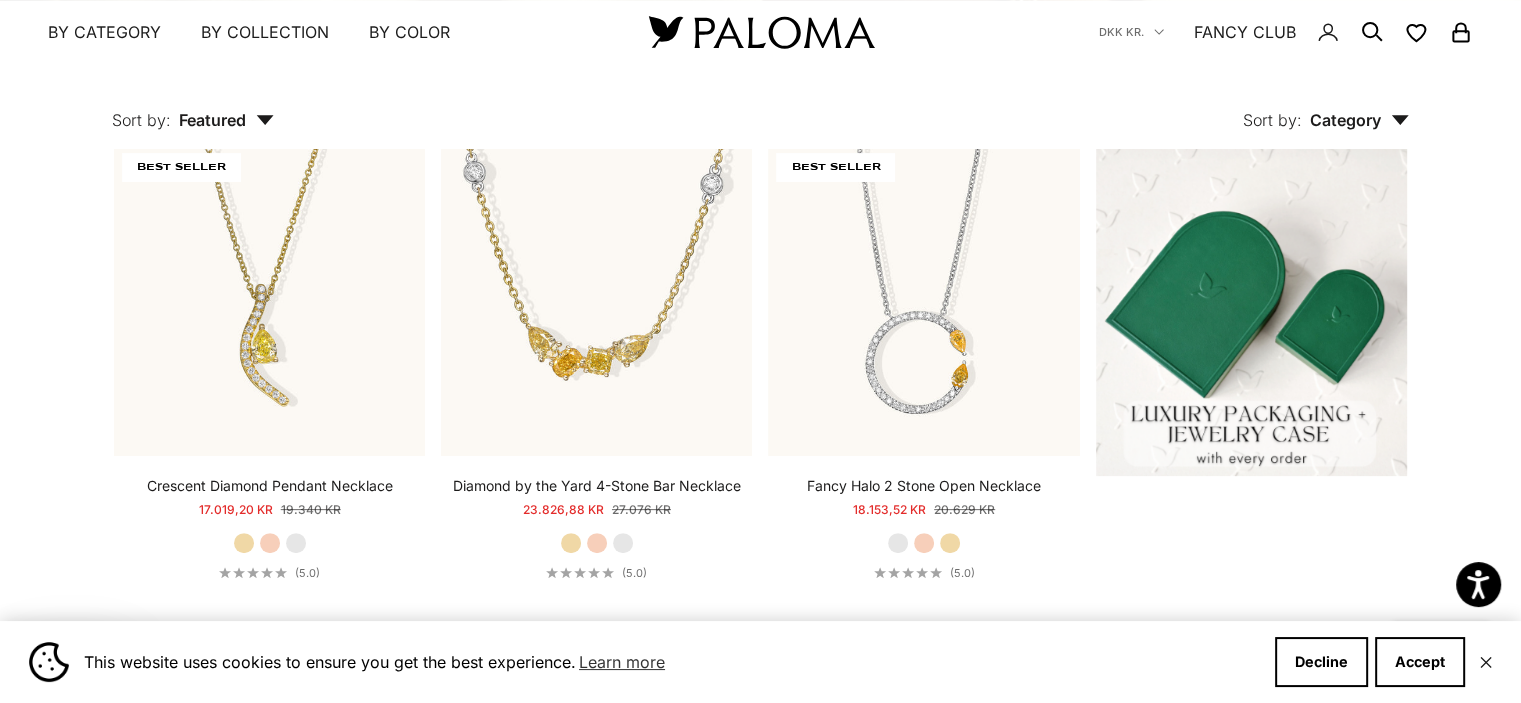 scroll, scrollTop: 451, scrollLeft: 0, axis: vertical 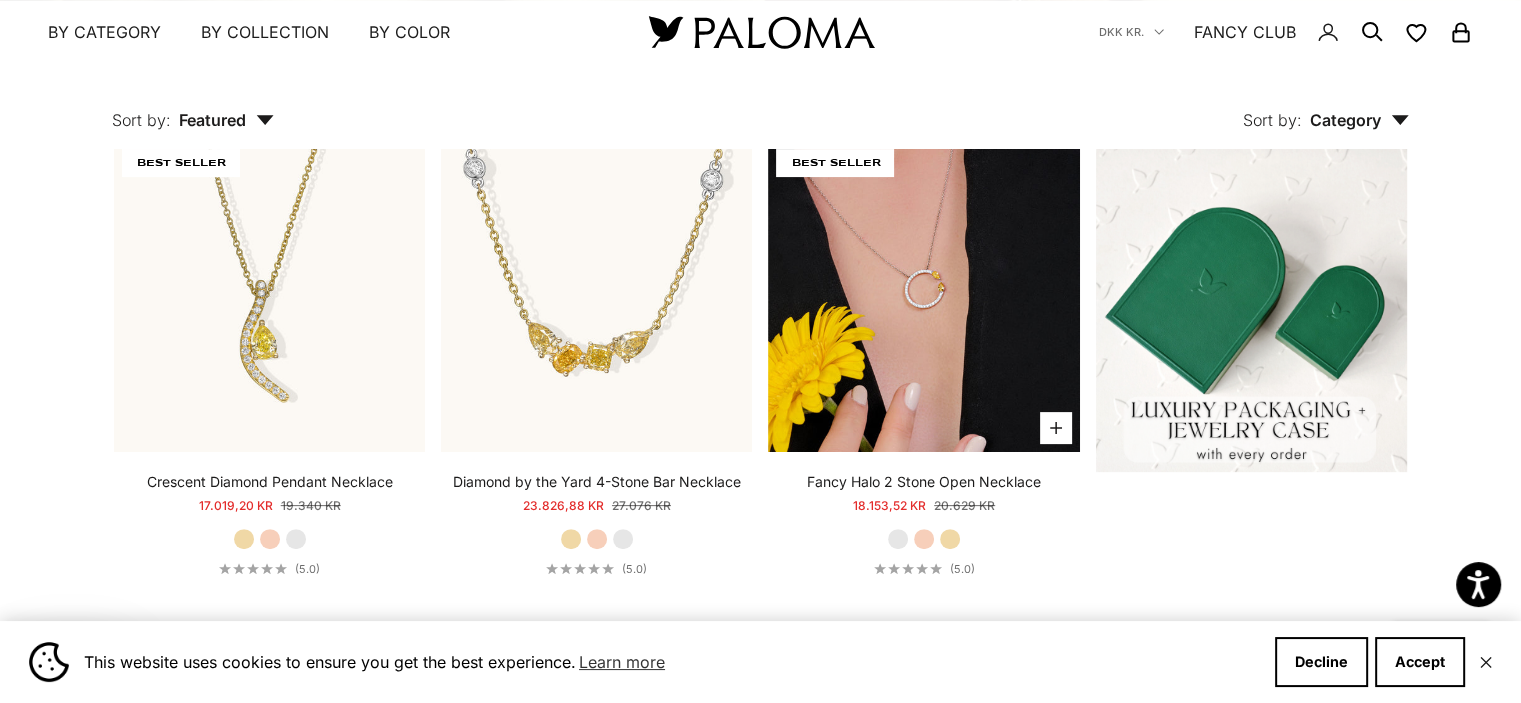 click at bounding box center [923, 296] 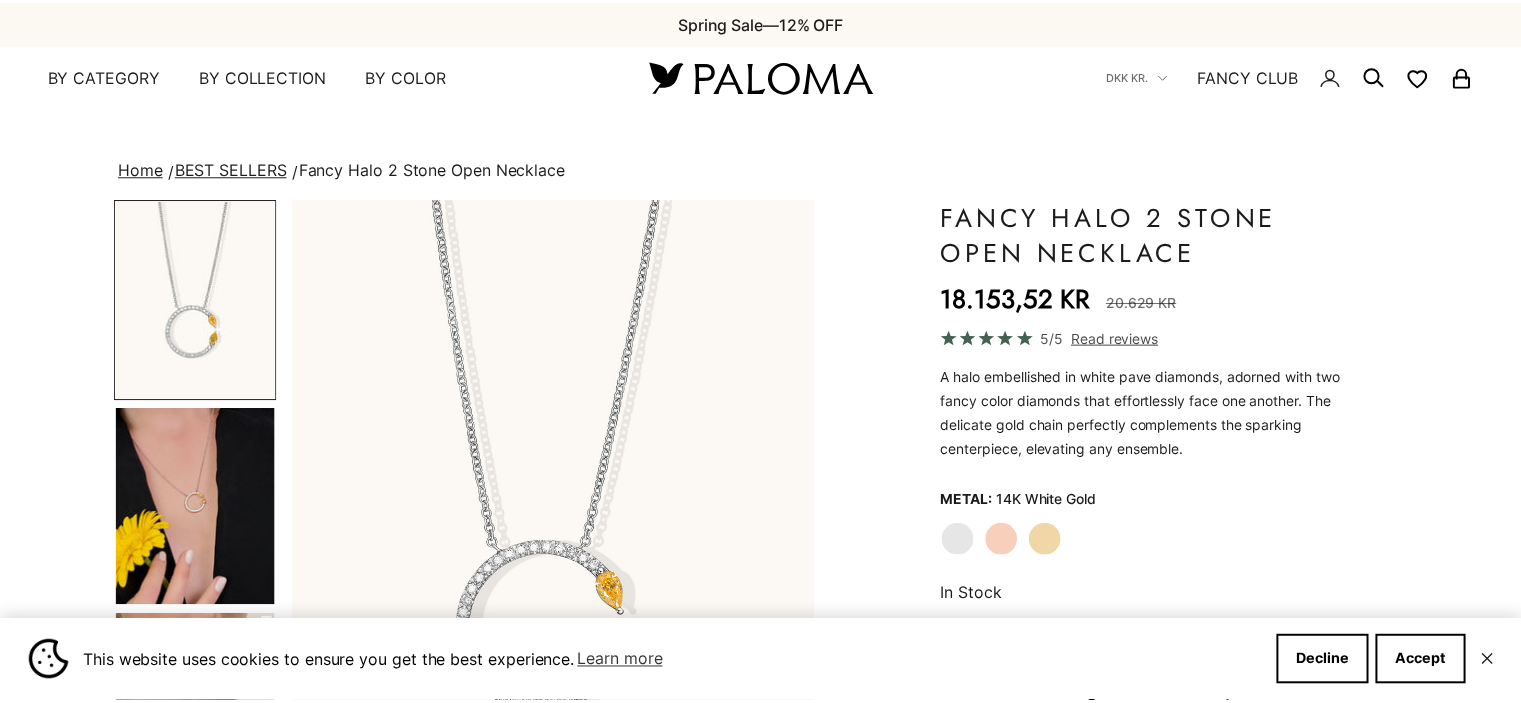 scroll, scrollTop: 0, scrollLeft: 0, axis: both 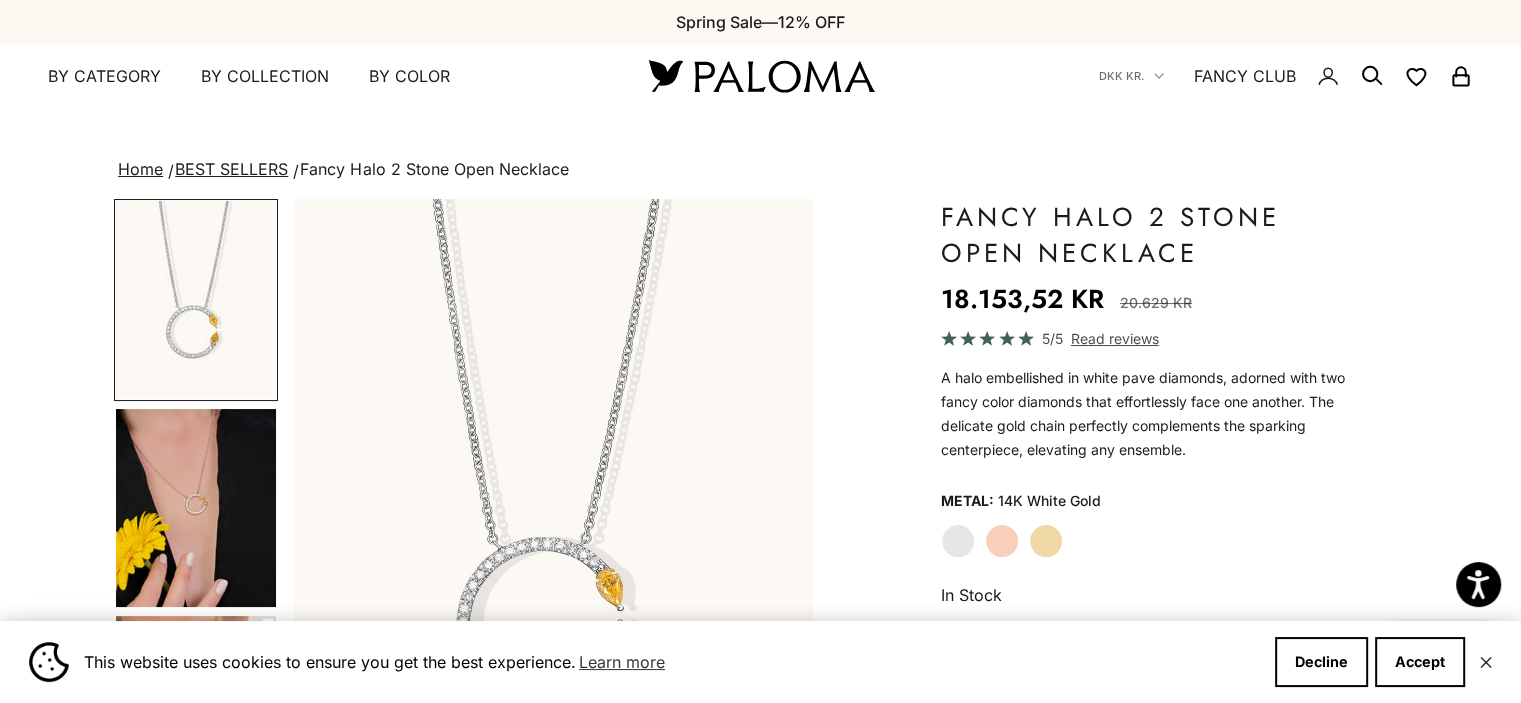 click on "Yellow Gold" 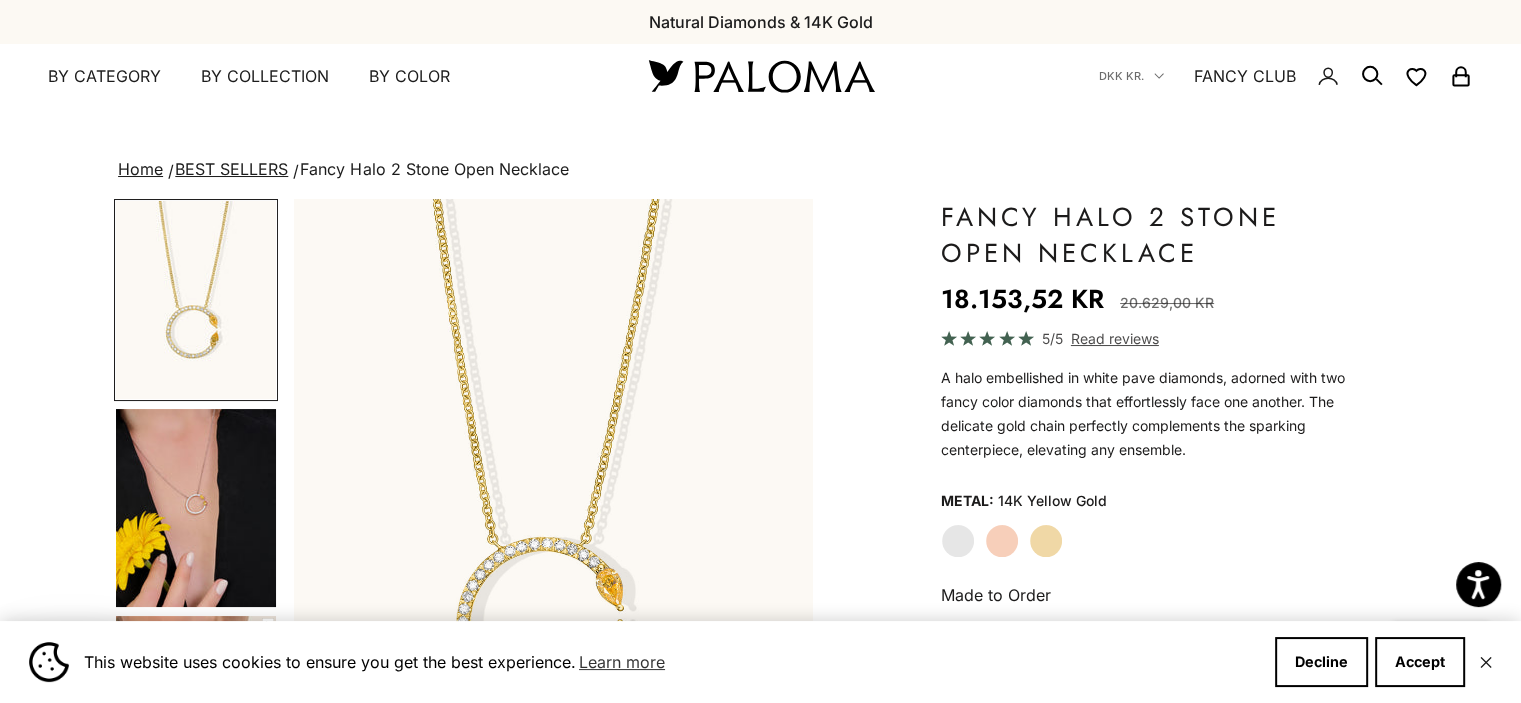 click on "White Gold" 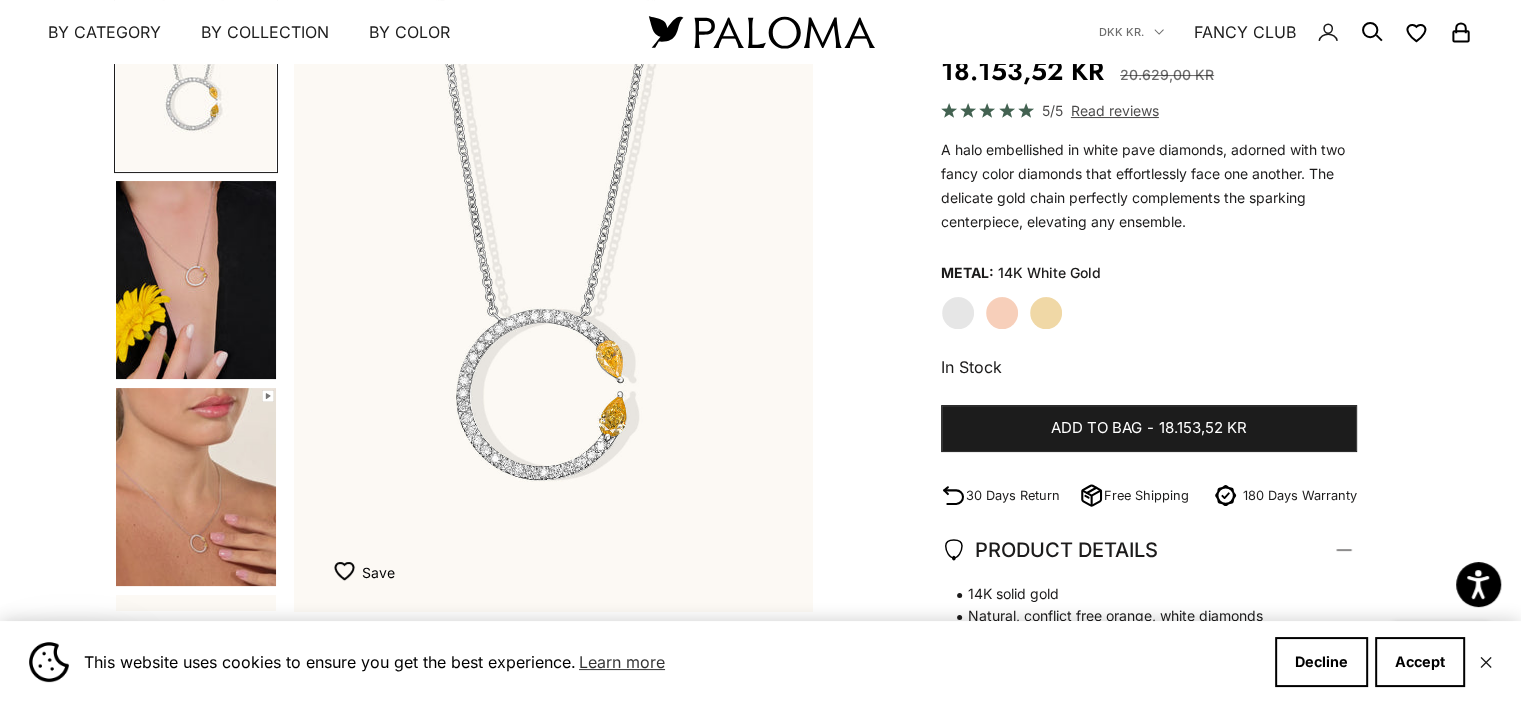 scroll, scrollTop: 228, scrollLeft: 0, axis: vertical 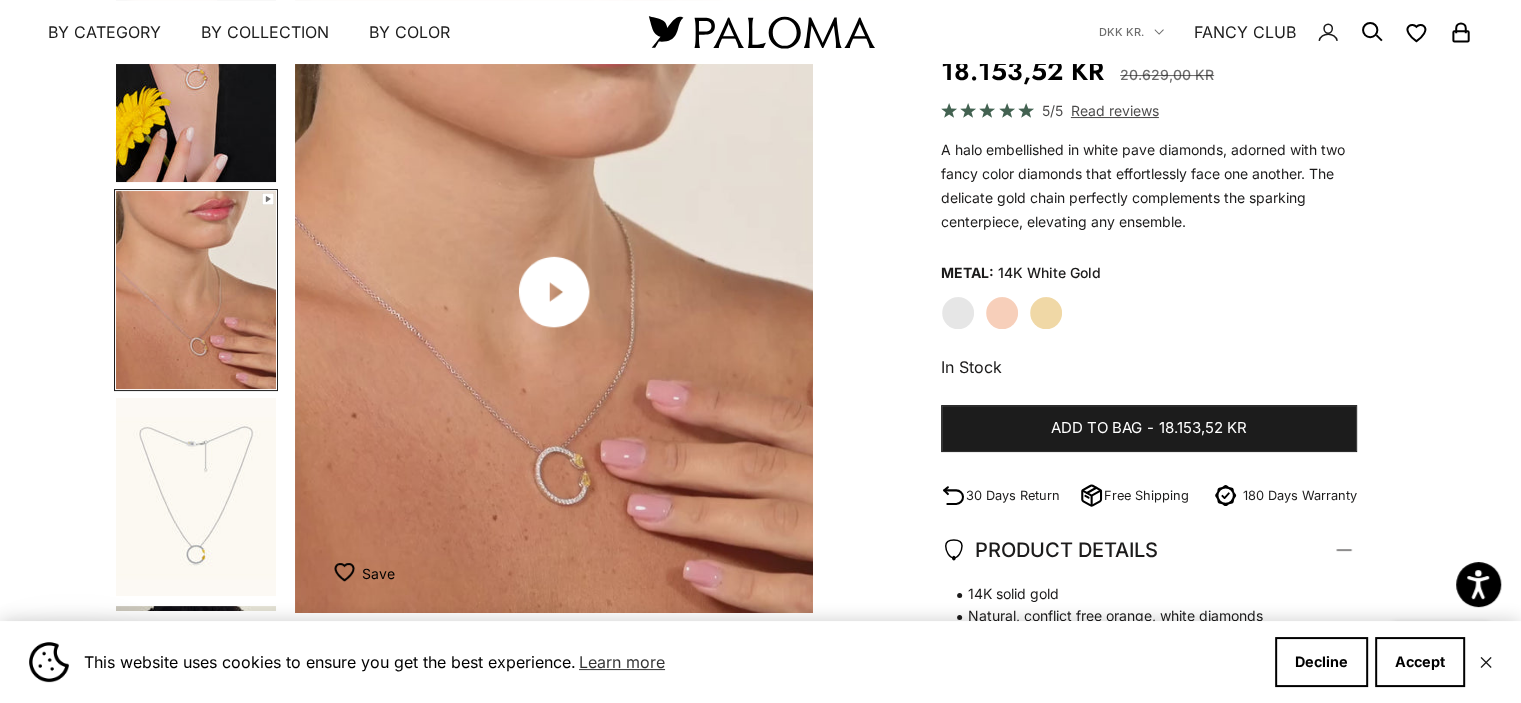 click 